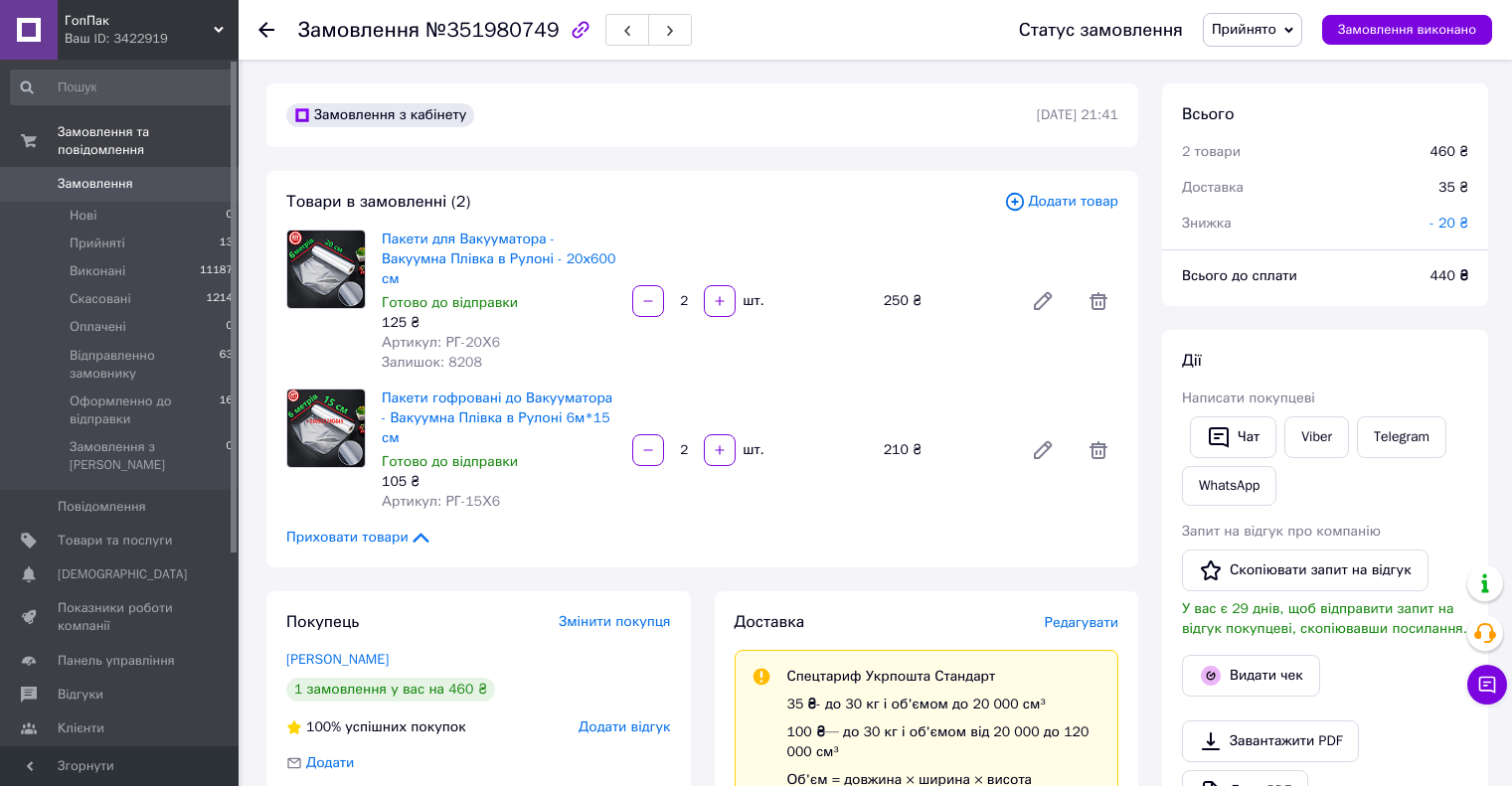 scroll, scrollTop: 497, scrollLeft: 0, axis: vertical 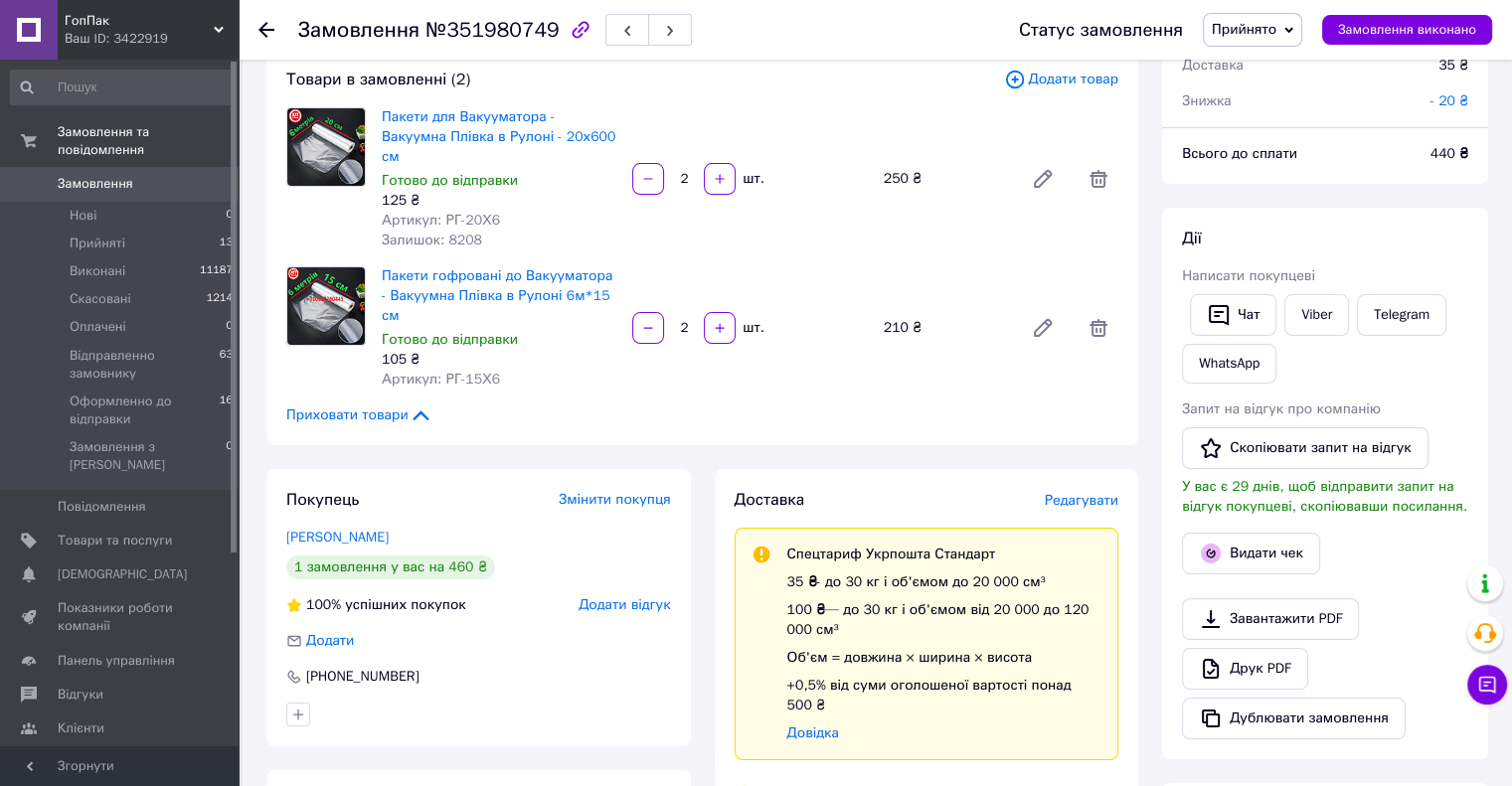 click on "Замовлення з кабінету [DATE] 21:41 Товари в замовленні (2) Додати товар Пакети для Вакууматора - Вакуумна Плівка в Рулоні - 20х600 см Готово до відправки 125 ₴ Артикул: РГ-20Х6 Залишок: 8208 2   шт. 250 ₴ Пакети гофровані до Вакууматора - Вакуумна Плівка в Рулоні 6м*15 см Готово до відправки 105 ₴ Артикул: РГ-15Х6 2   шт. 210 ₴ Приховати товари Покупець Змінити покупця [PERSON_NAME] 1 замовлення у вас на 460 ₴ 100%   успішних покупок Додати відгук Додати [PHONE_NUMBER] Оплата Оплата при отриманні у відділені Укрпошти Доставка Редагувати Спецтариф Укрпошта Стандарт 35 ₴ 100 ₴ Тариф" at bounding box center (702, 823) 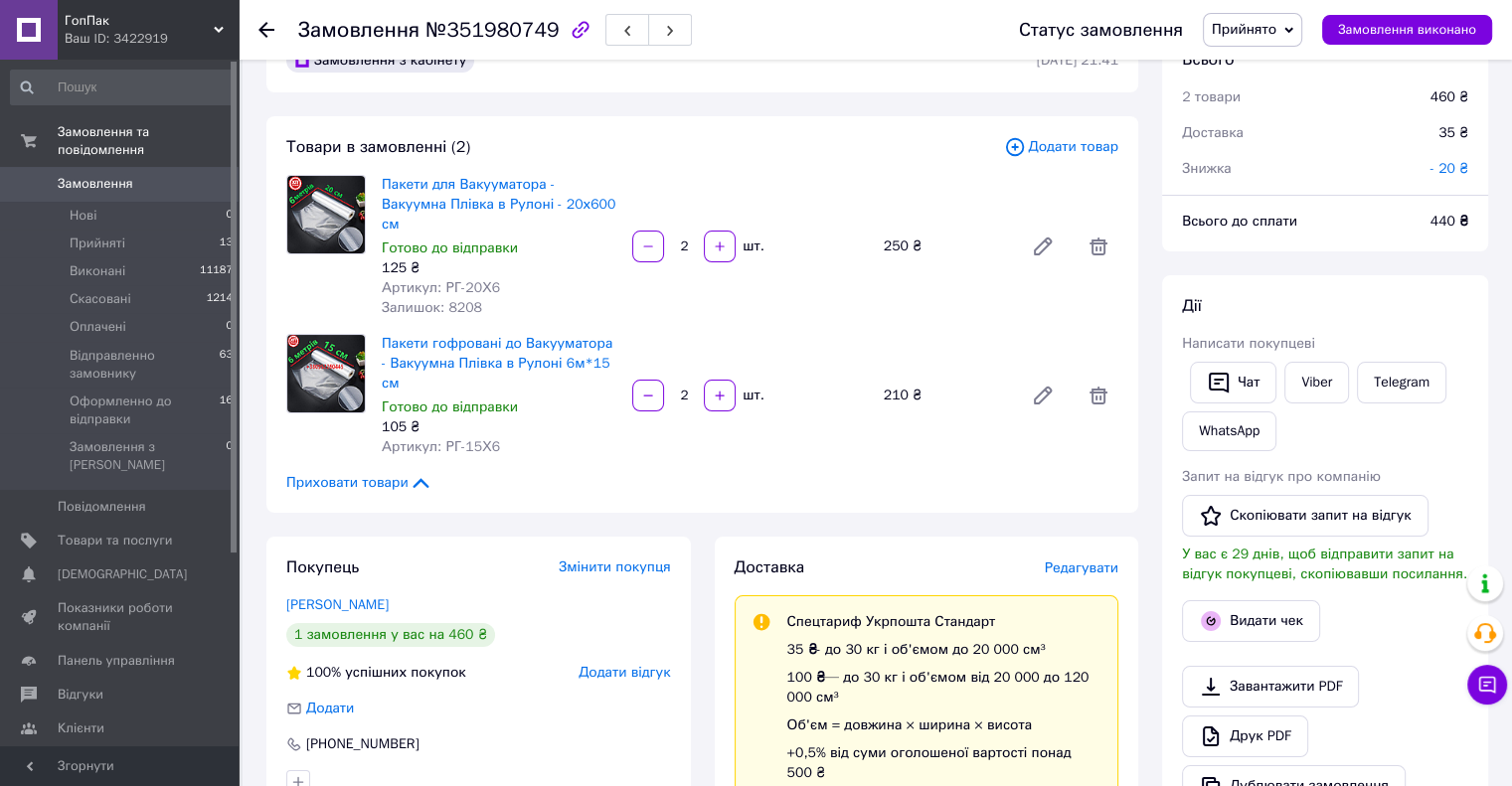 scroll, scrollTop: 0, scrollLeft: 0, axis: both 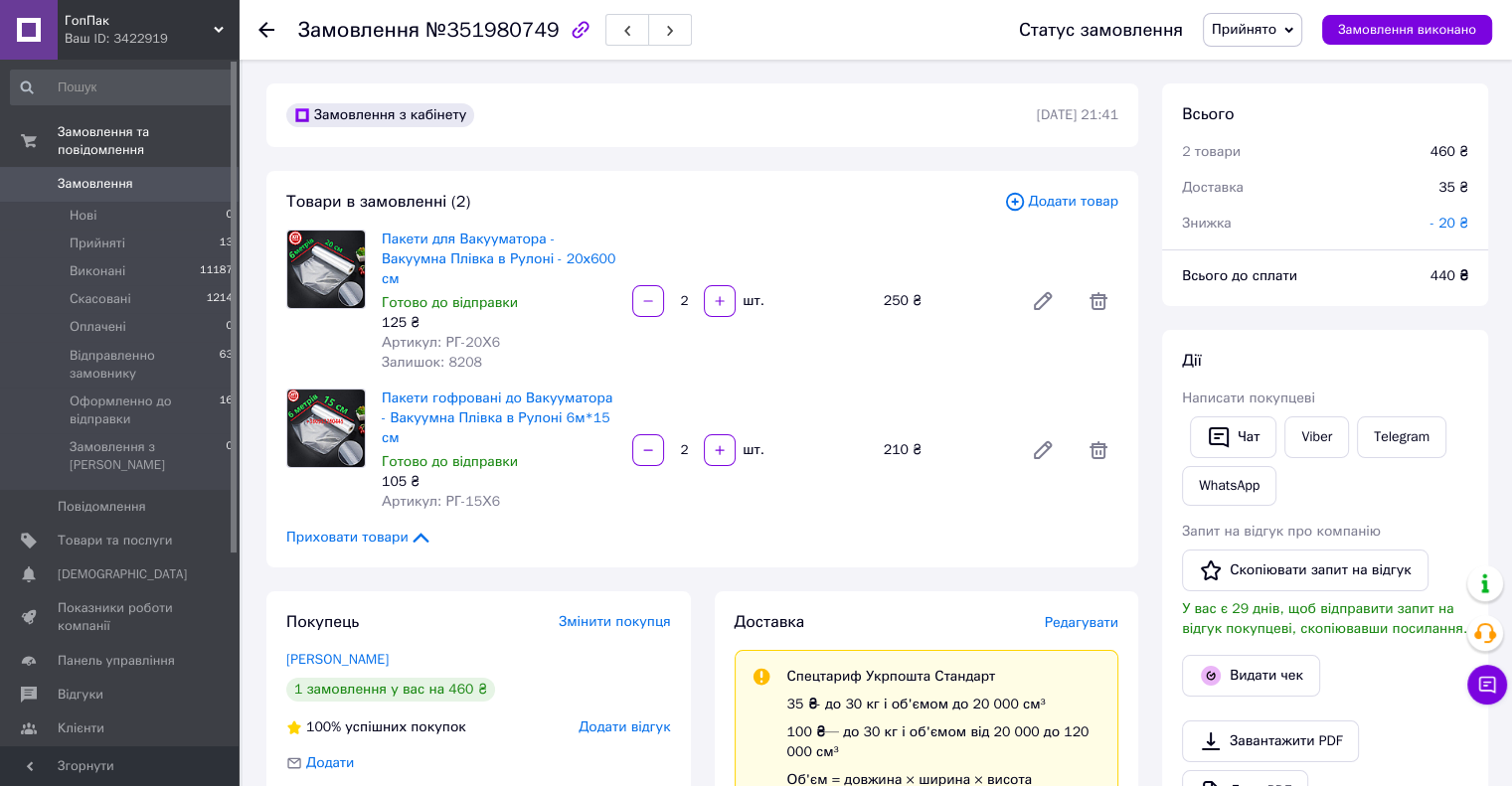click 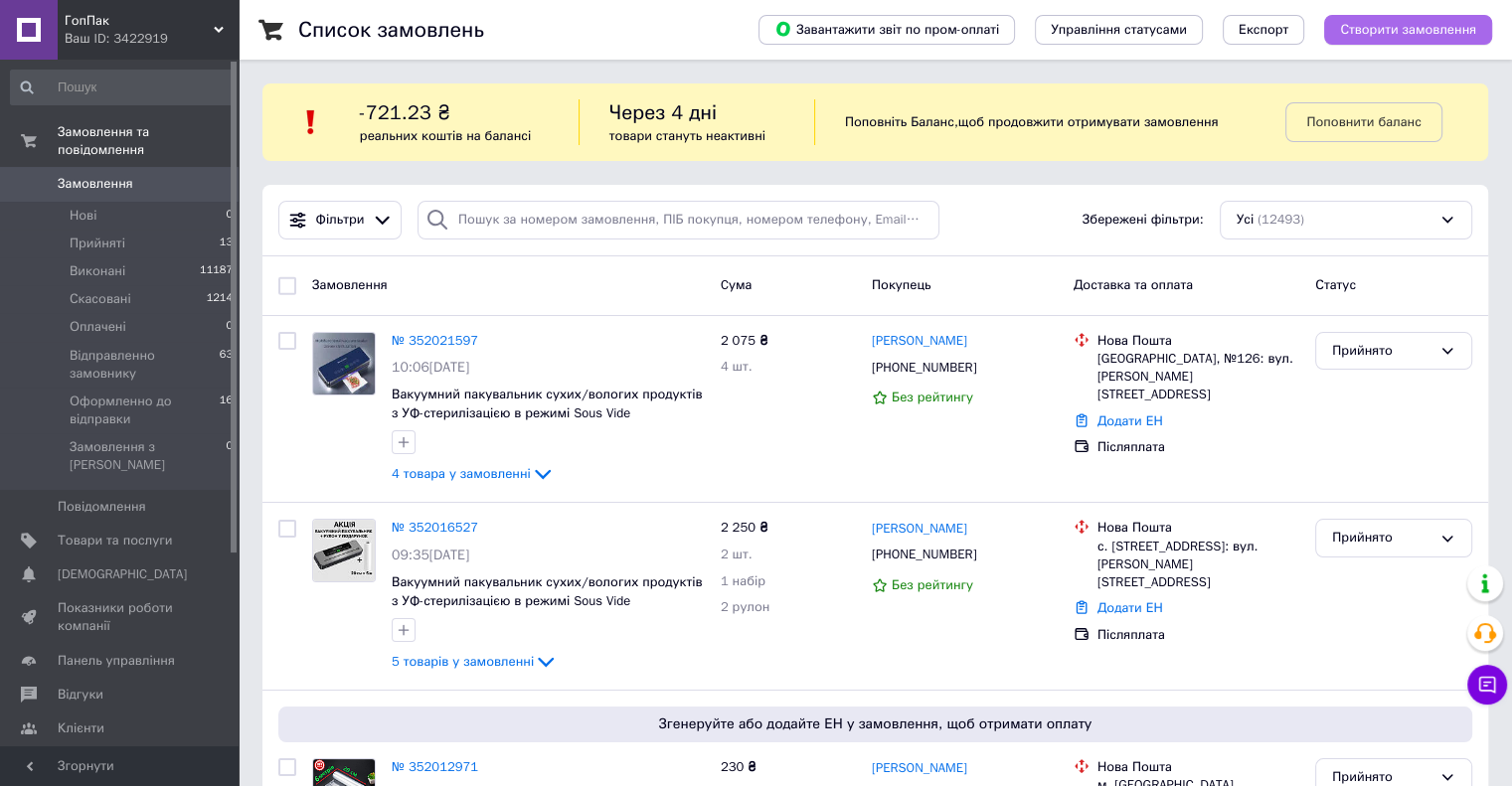 click on "Створити замовлення" at bounding box center (1408, 30) 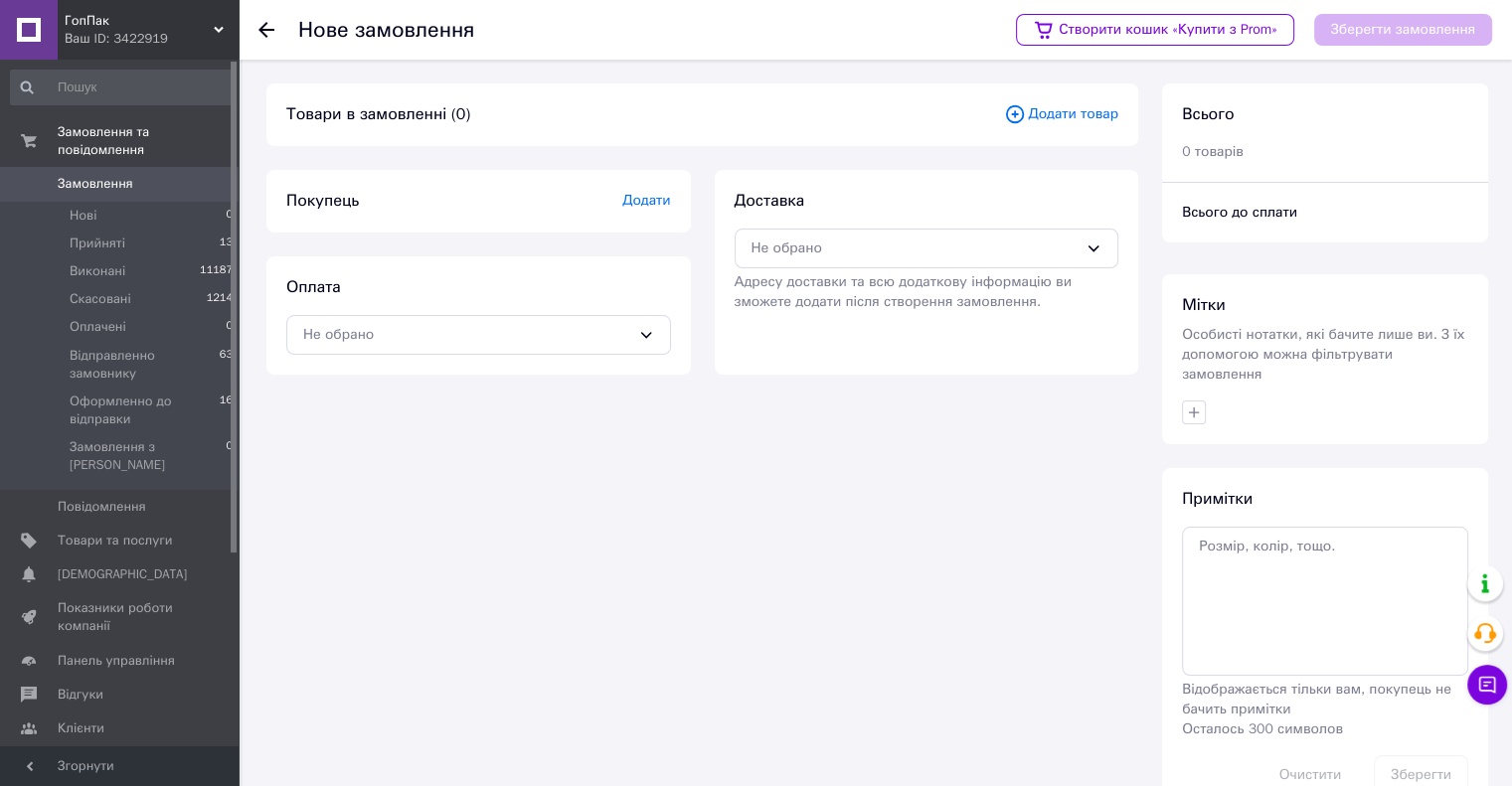 click on "Додати" at bounding box center [646, 200] 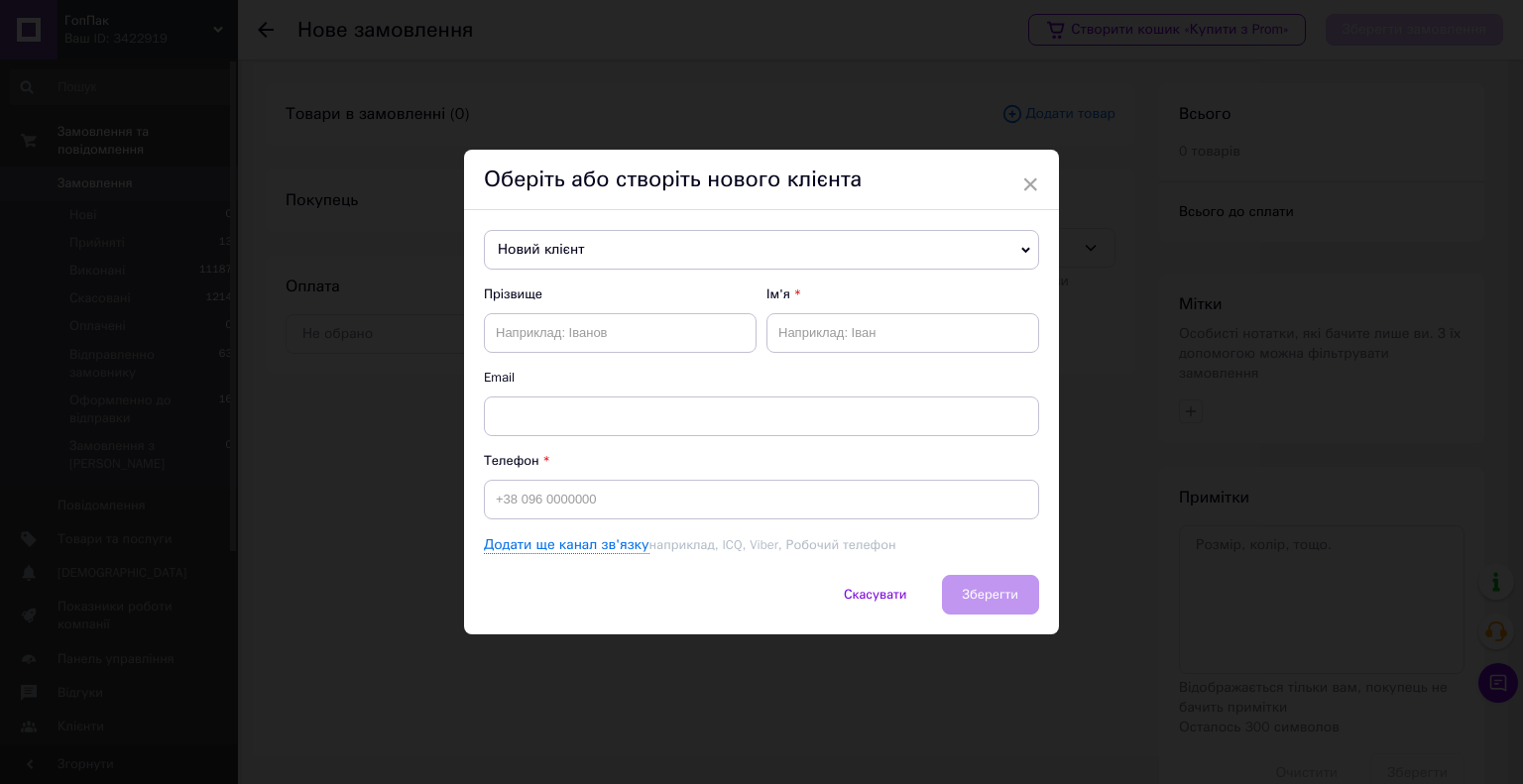 click on "Новий клієнт" at bounding box center [762, 250] 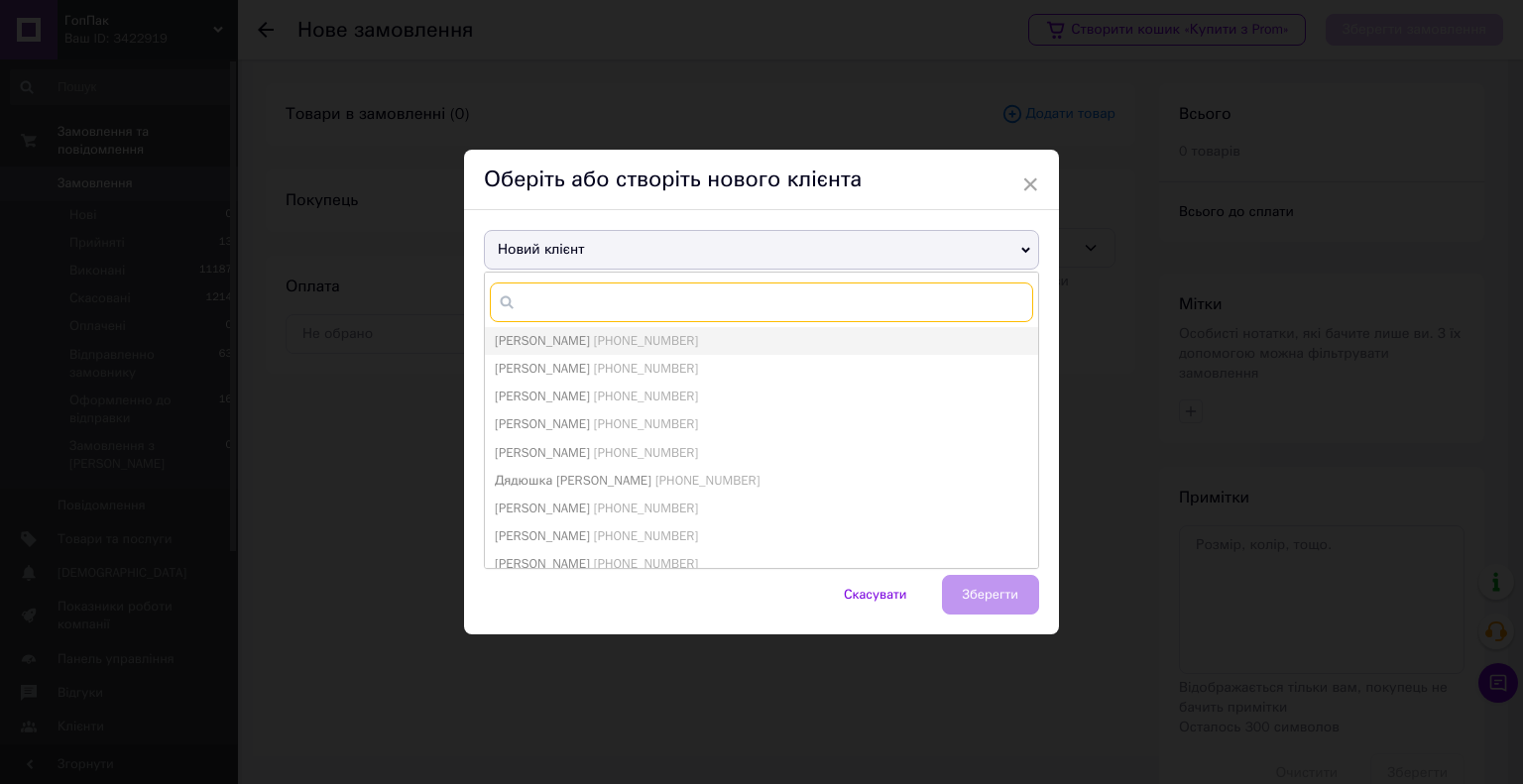 click at bounding box center (762, 302) 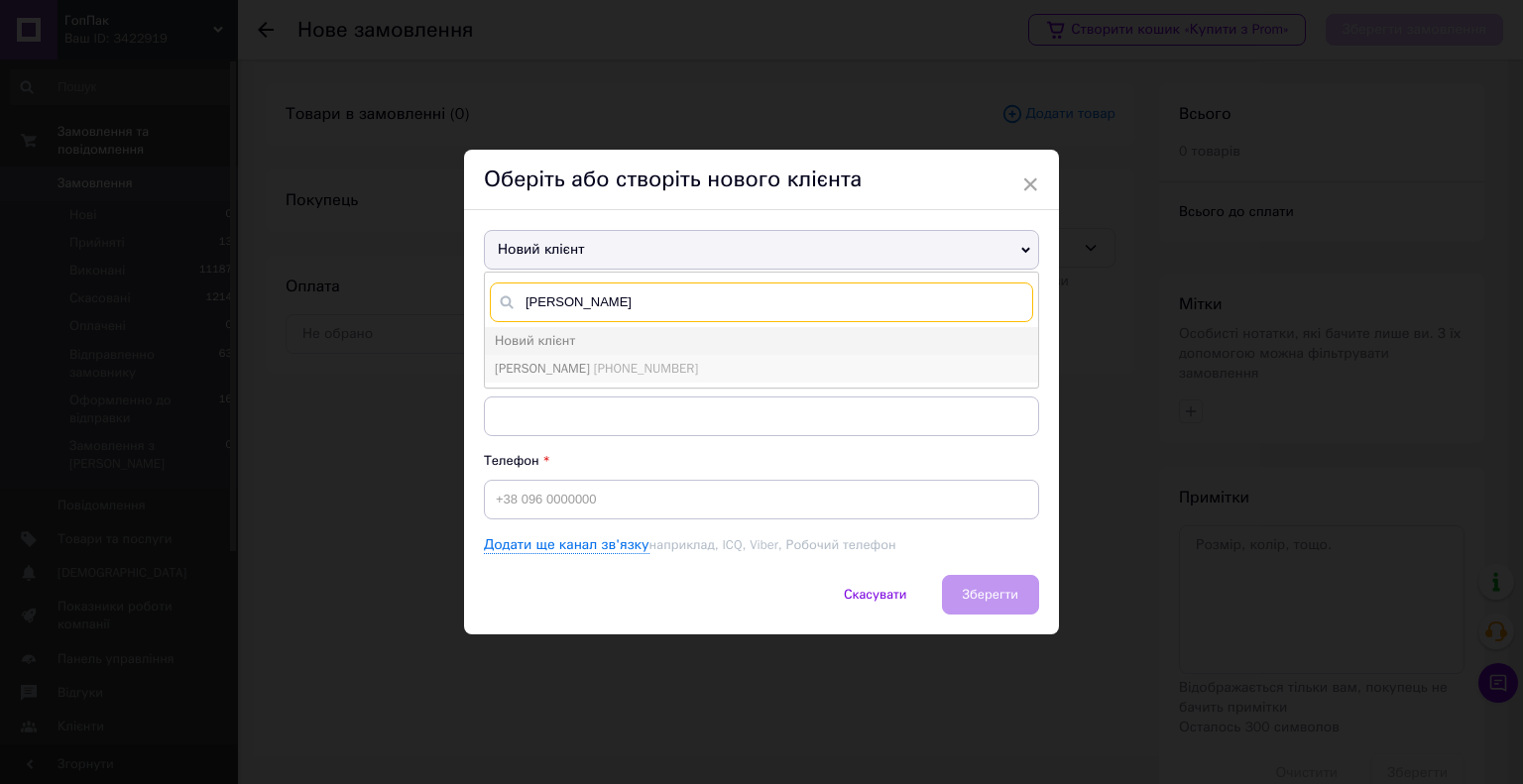 type on "[PERSON_NAME]" 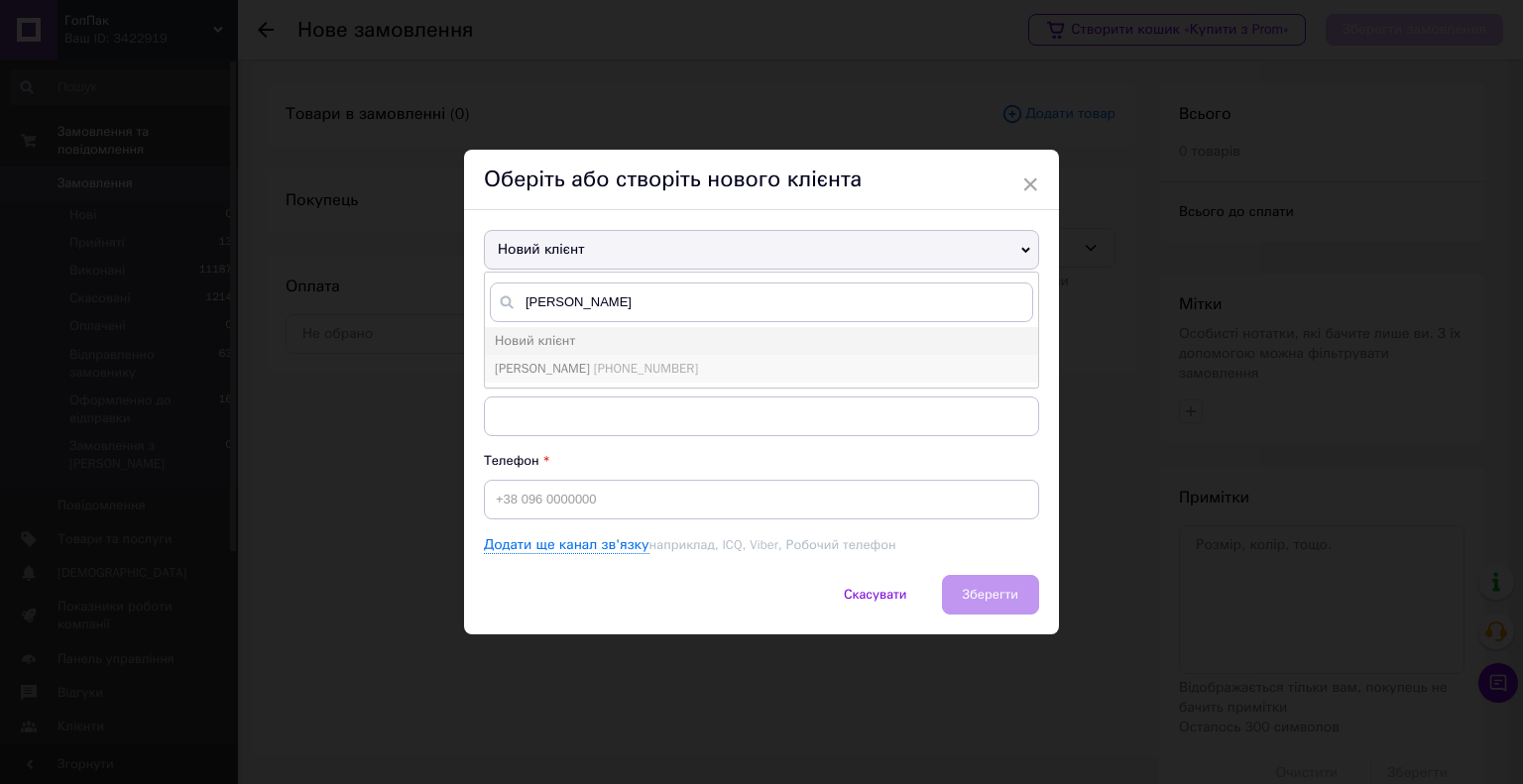 click on "[PERSON_NAME]   [PHONE_NUMBER]" at bounding box center [762, 369] 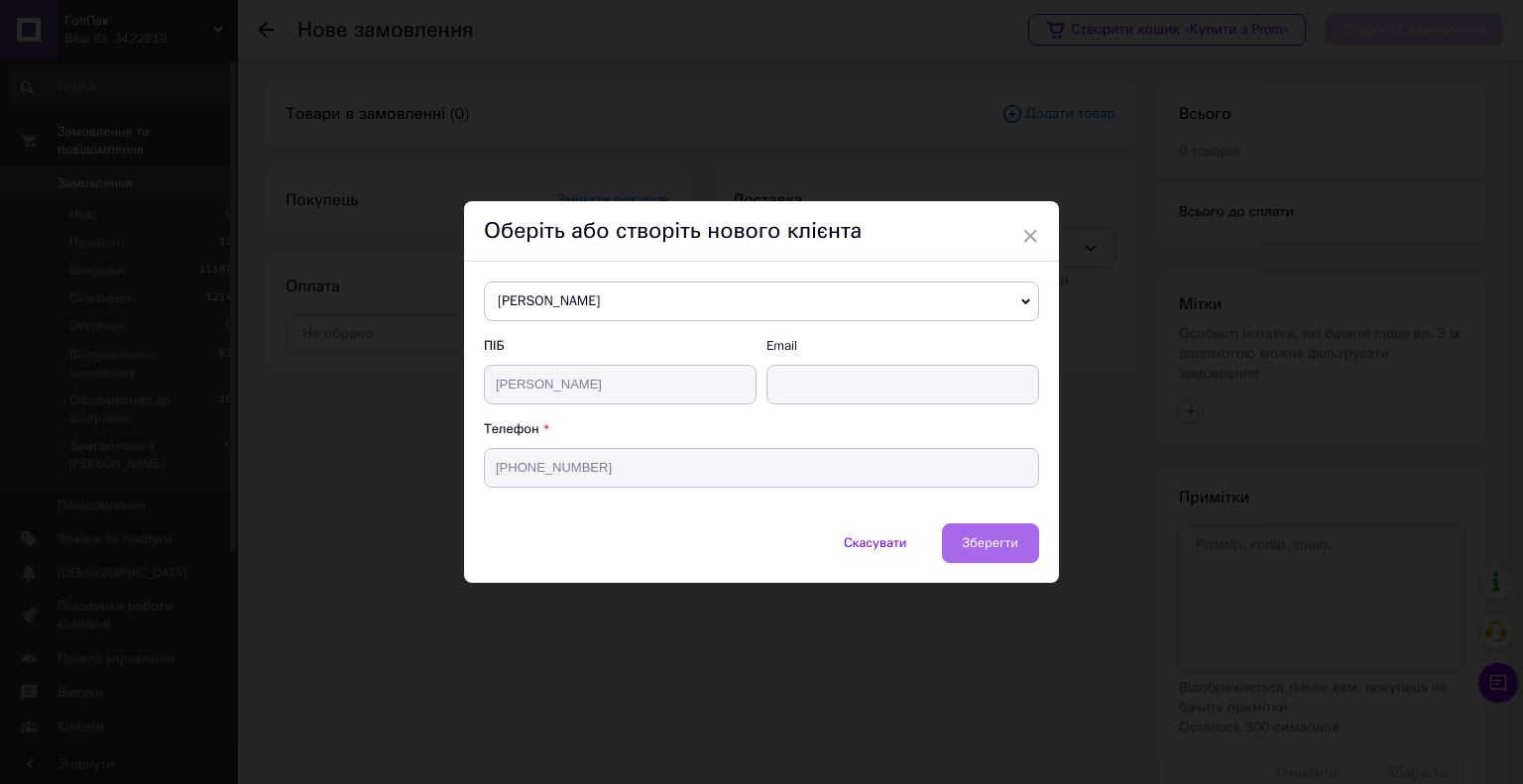 click on "Зберегти" at bounding box center [991, 543] 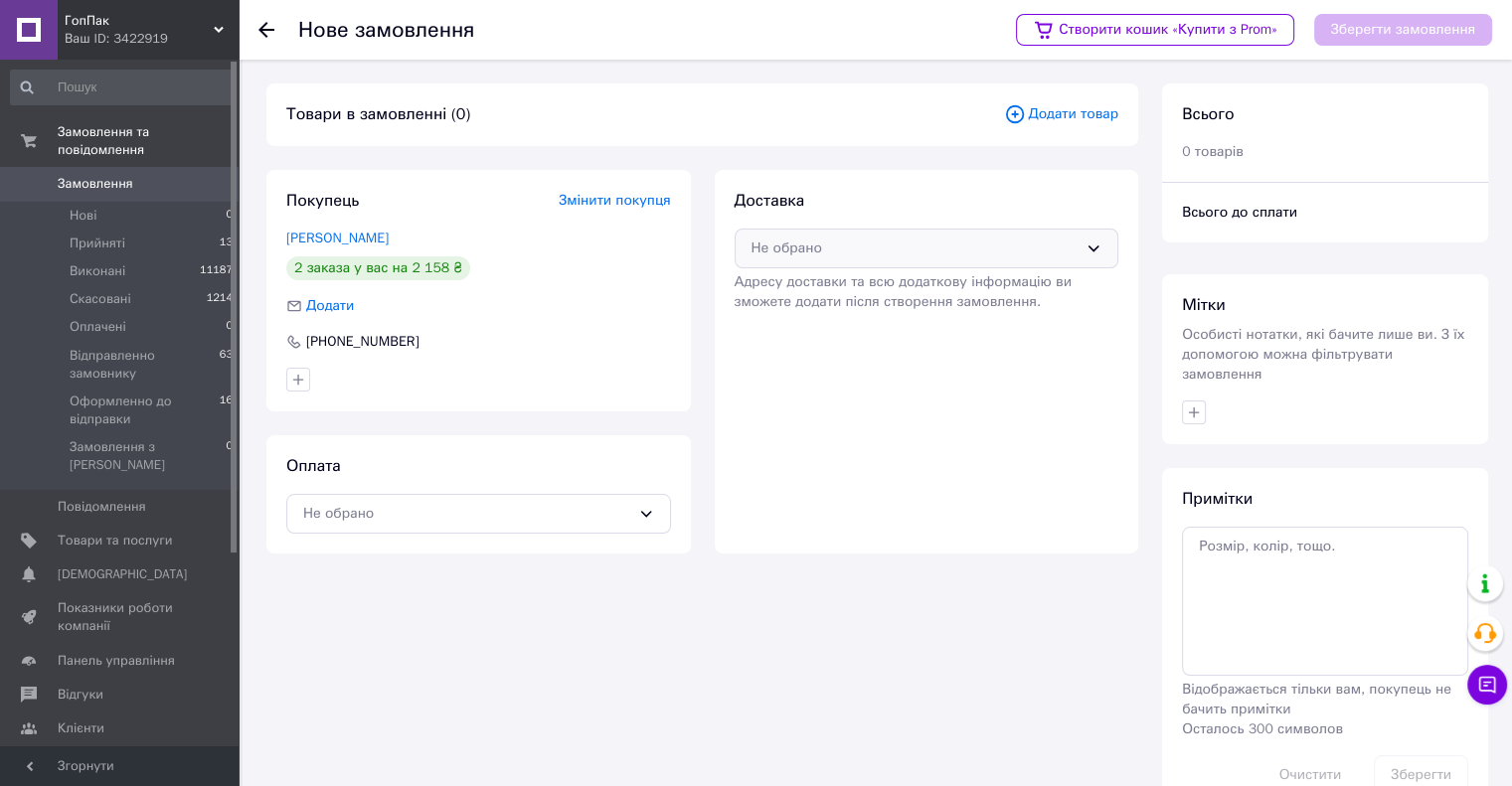 click on "Не обрано" at bounding box center (926, 248) 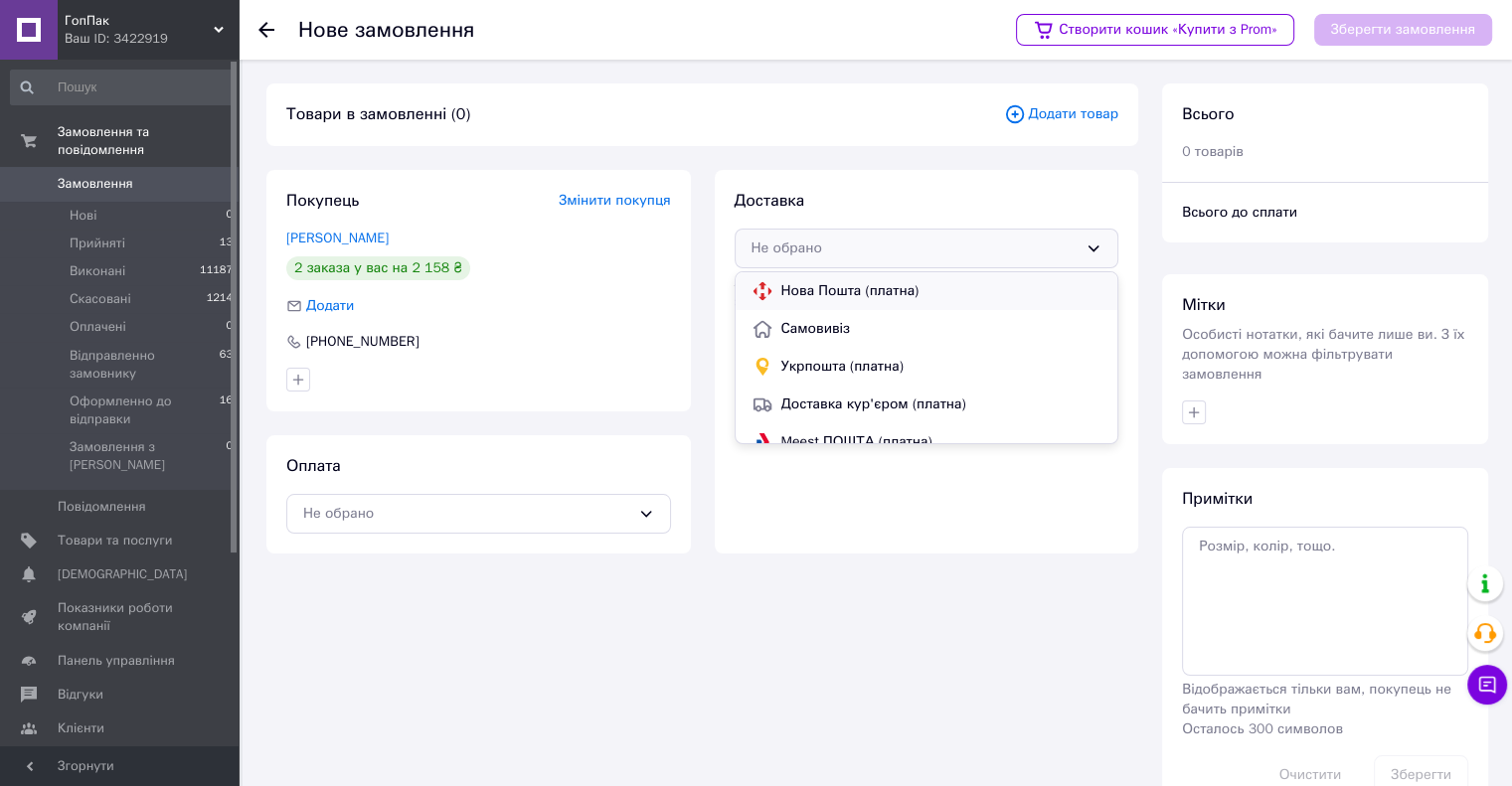 click on "Нова Пошта (платна)" at bounding box center (926, 291) 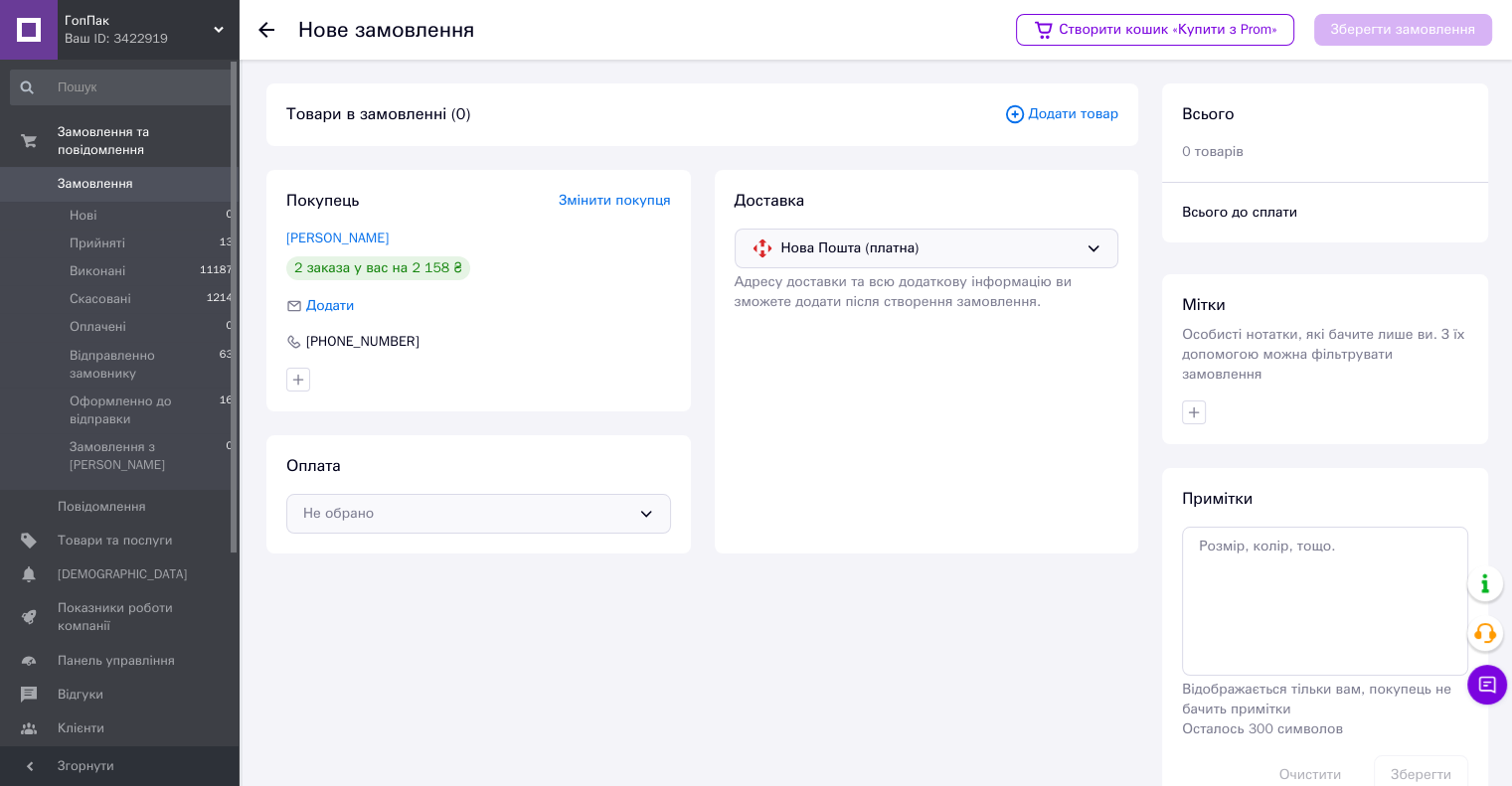 click on "Не обрано" at bounding box center [466, 514] 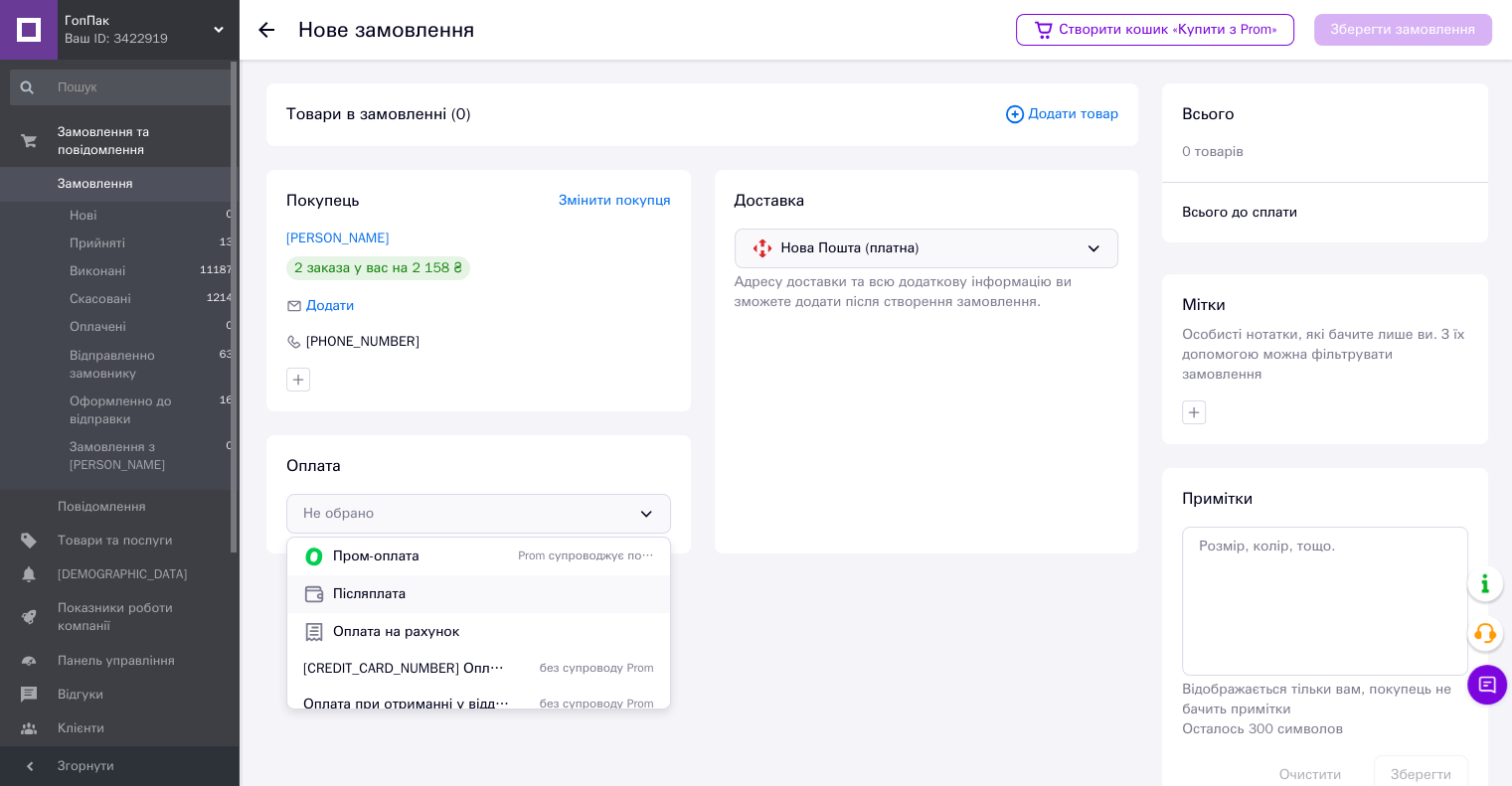 click on "Післяплата" at bounding box center (493, 594) 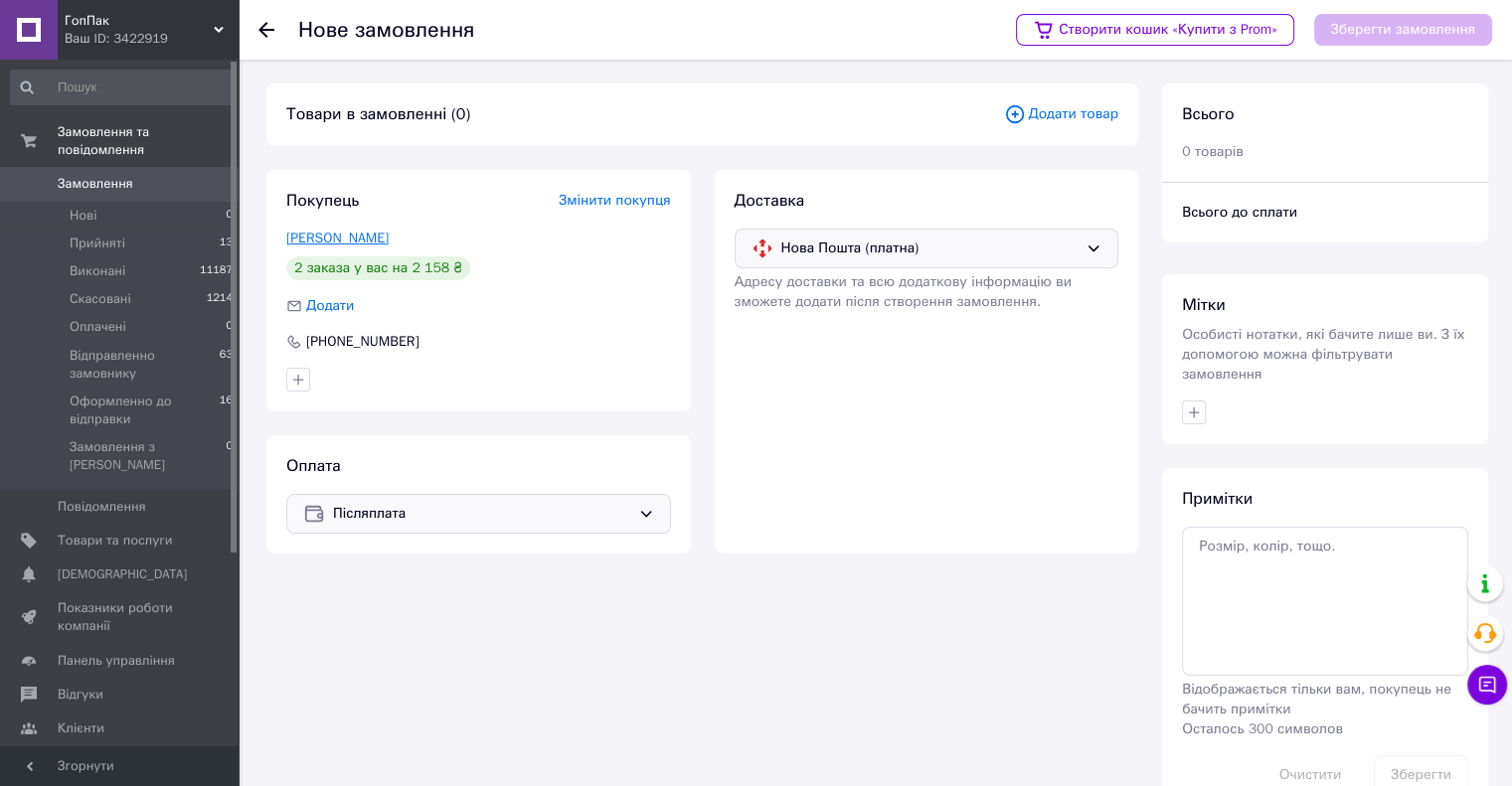 click on "[PERSON_NAME]" at bounding box center (337, 237) 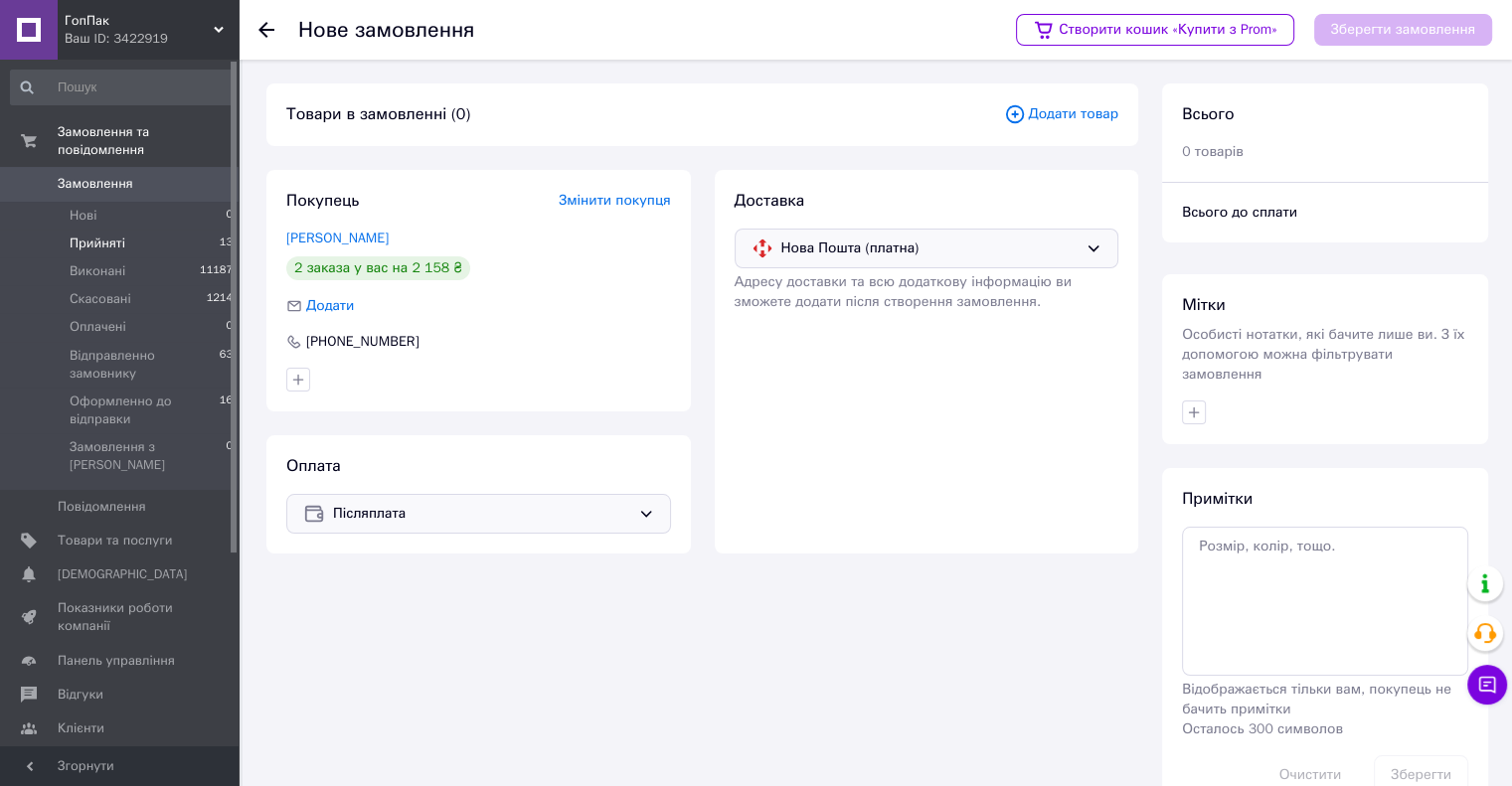 click on "Прийняті" at bounding box center (97, 243) 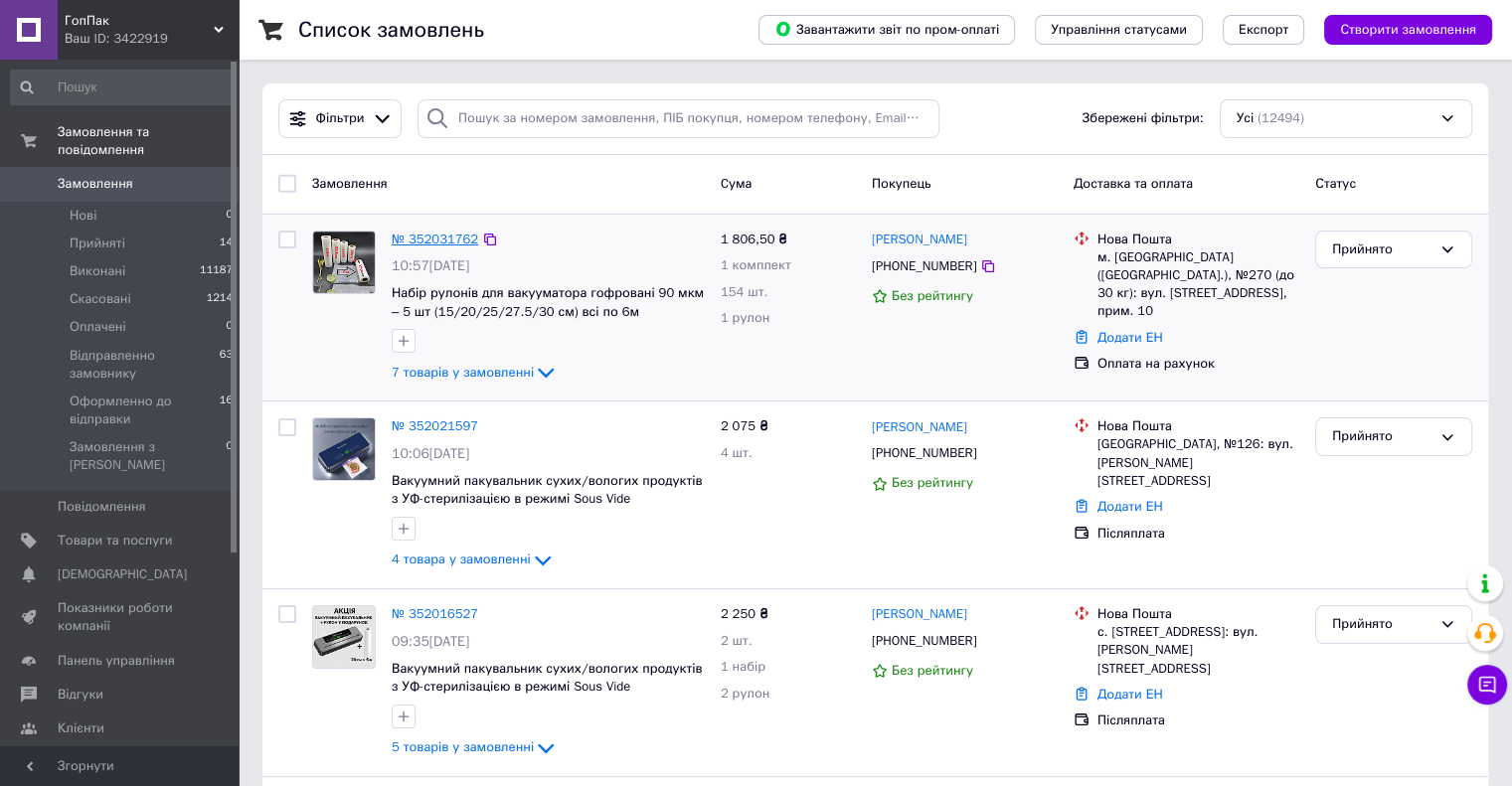 click on "№ 352031762" at bounding box center (434, 238) 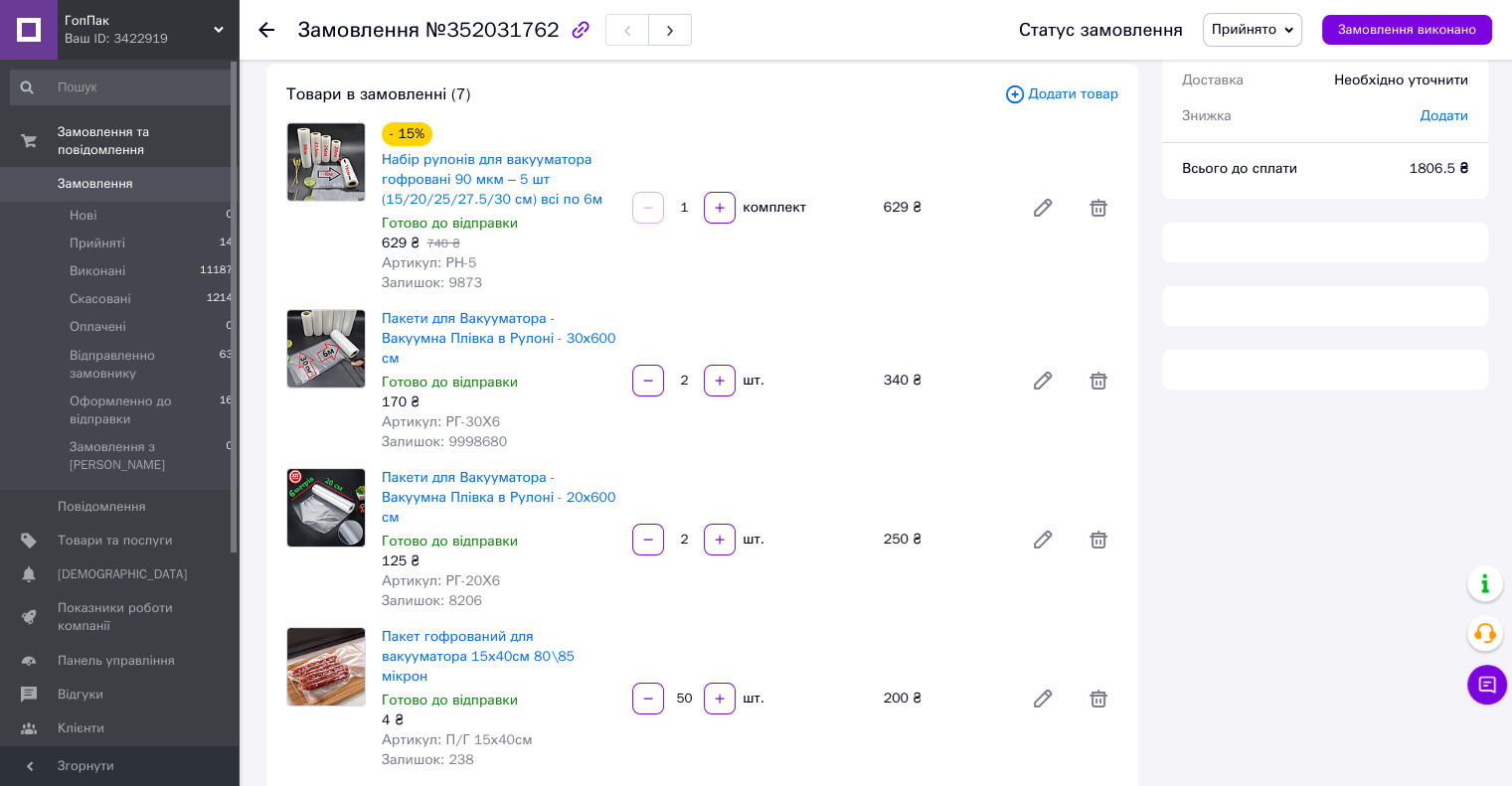 scroll, scrollTop: 0, scrollLeft: 0, axis: both 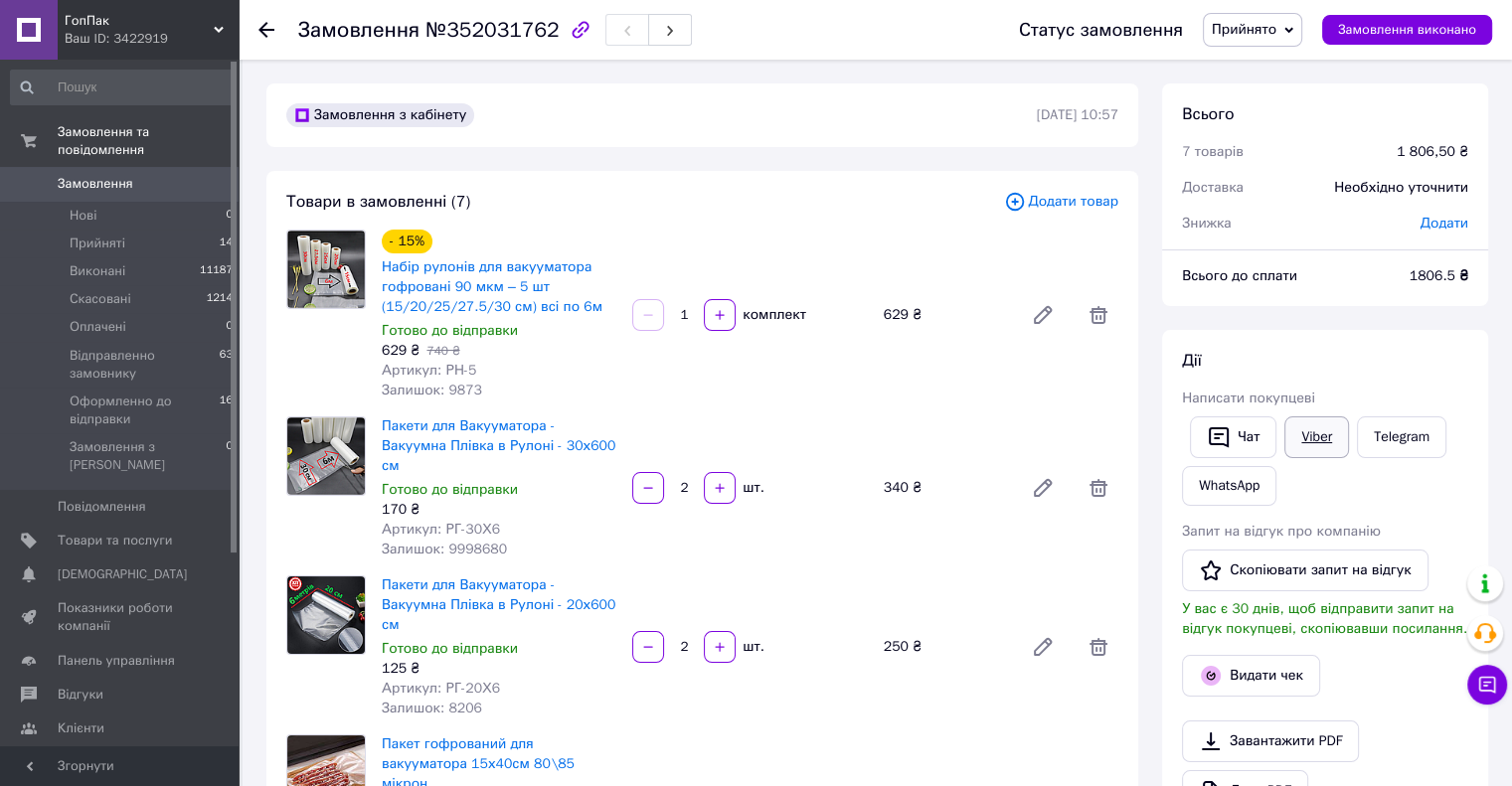 click on "Viber" at bounding box center (1316, 437) 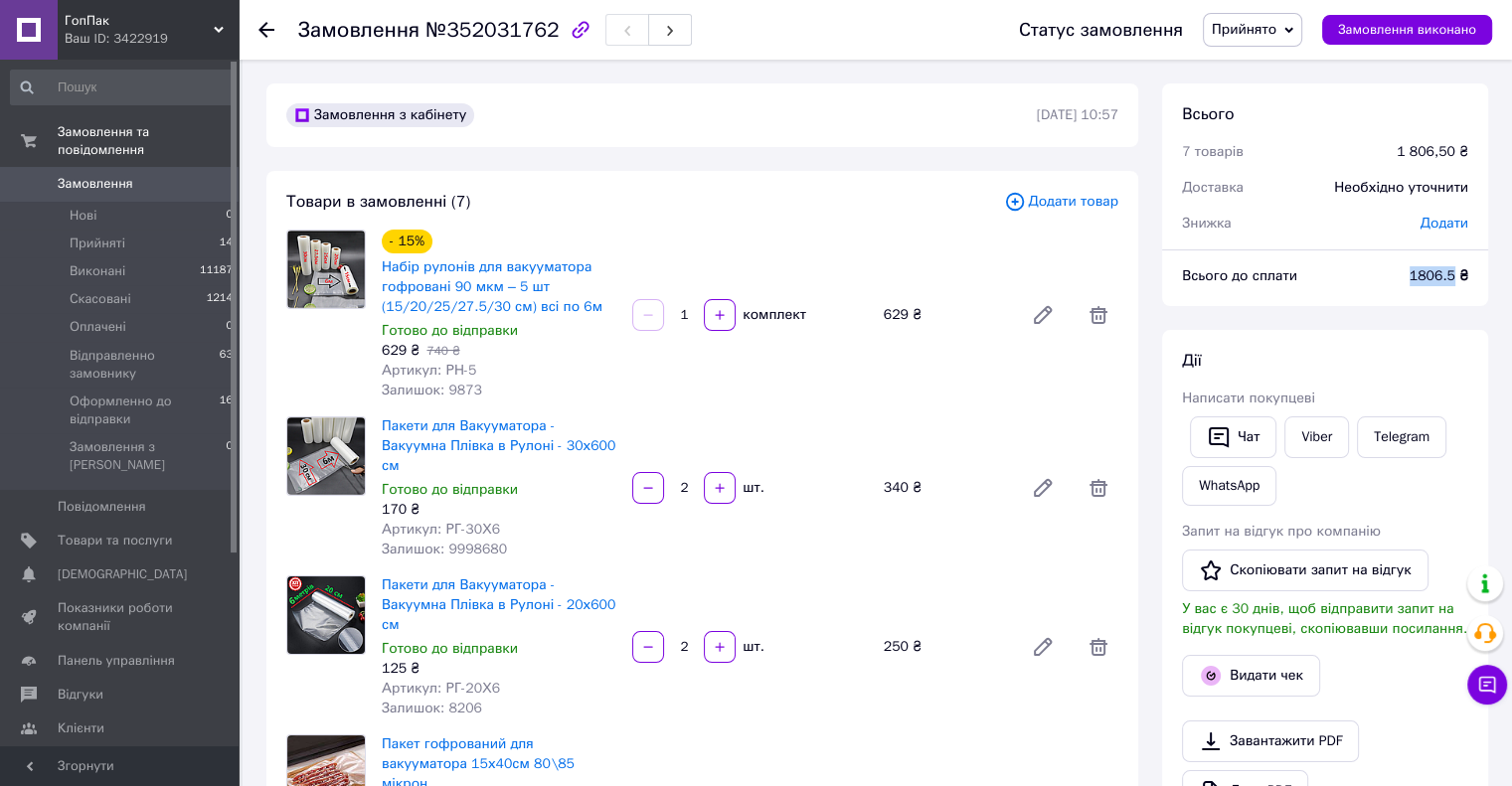 drag, startPoint x: 1413, startPoint y: 271, endPoint x: 1456, endPoint y: 274, distance: 43.104524 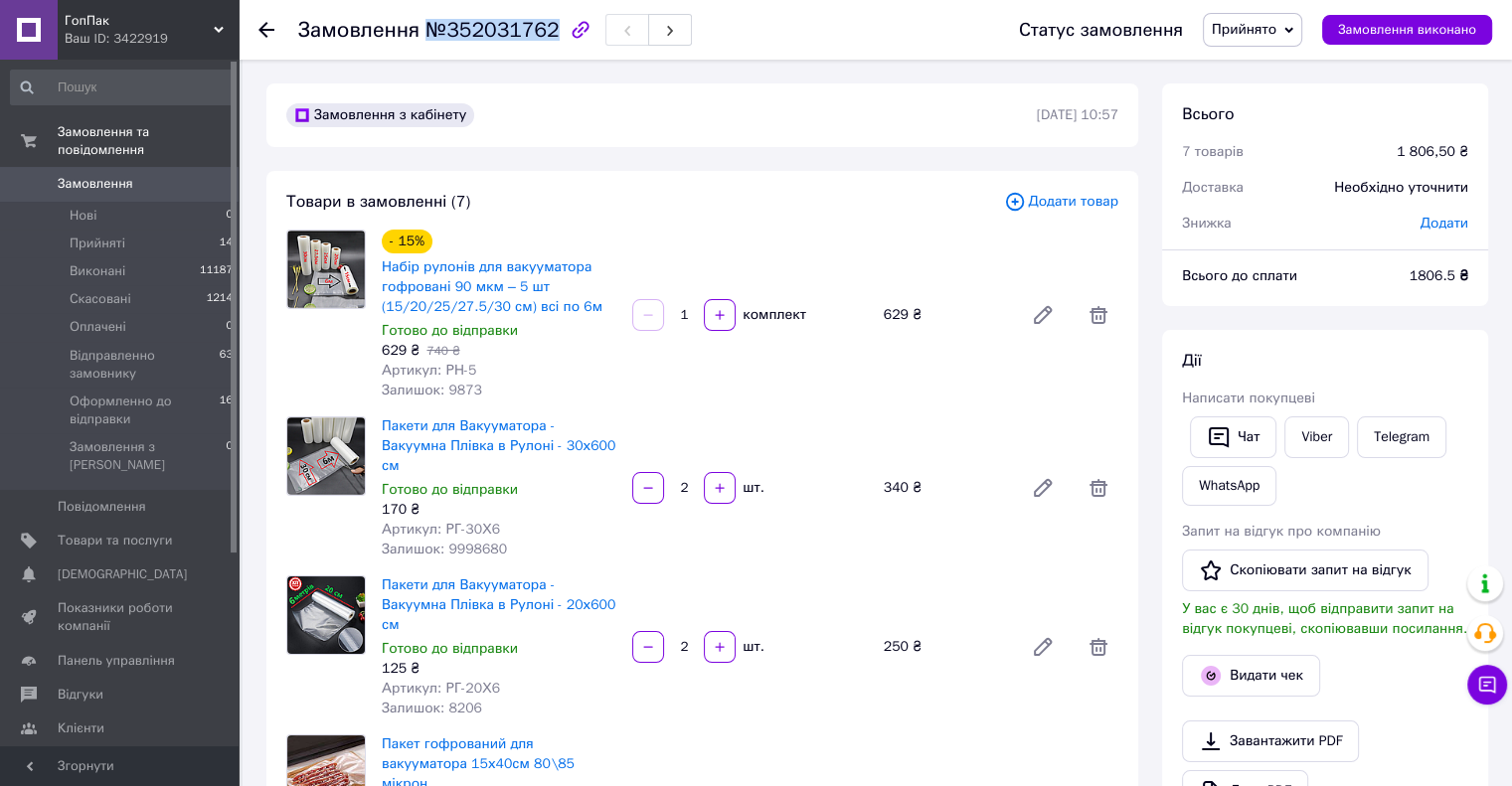 drag, startPoint x: 542, startPoint y: 27, endPoint x: 425, endPoint y: 39, distance: 117.61377 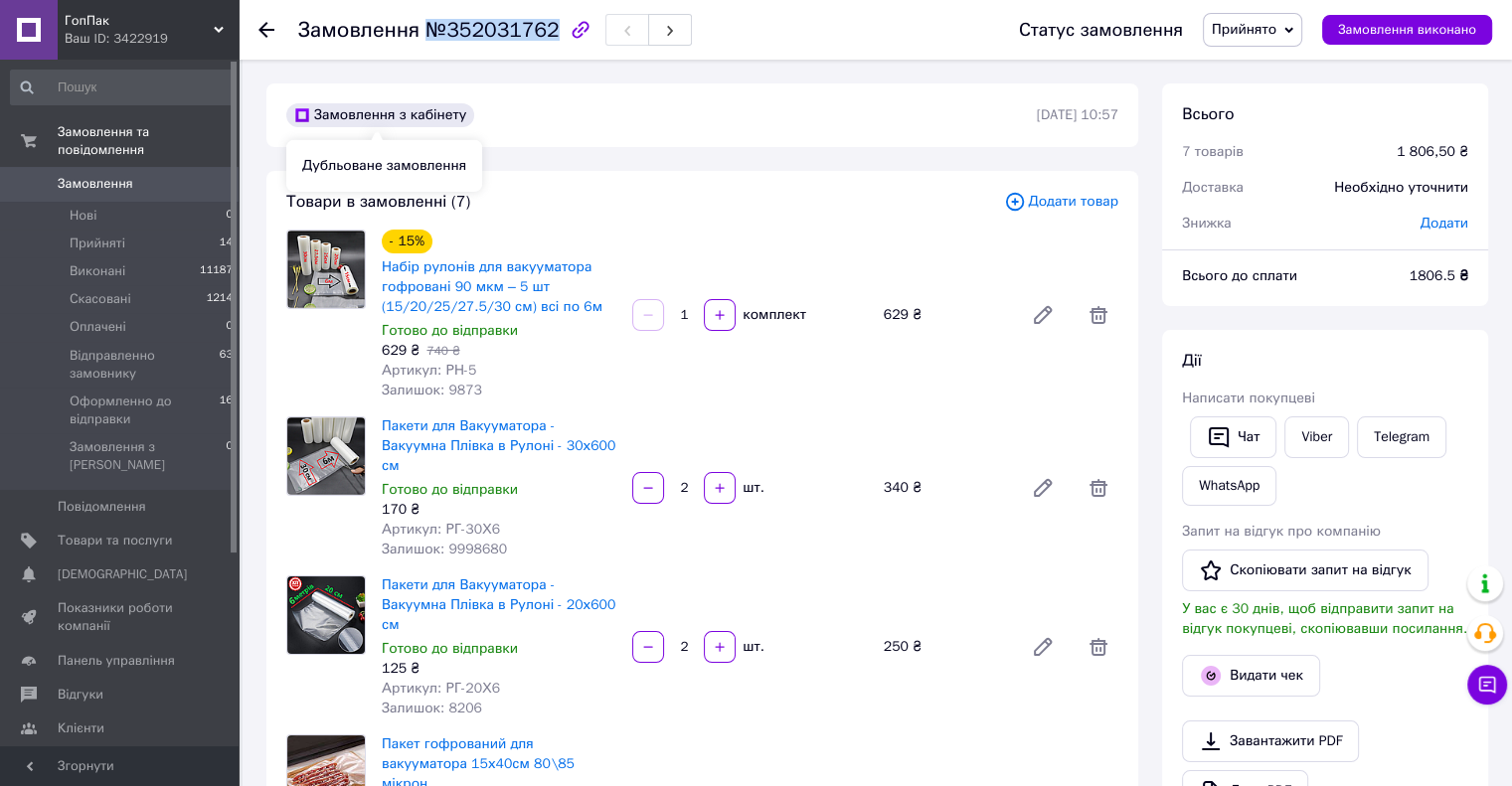 copy on "№352031762" 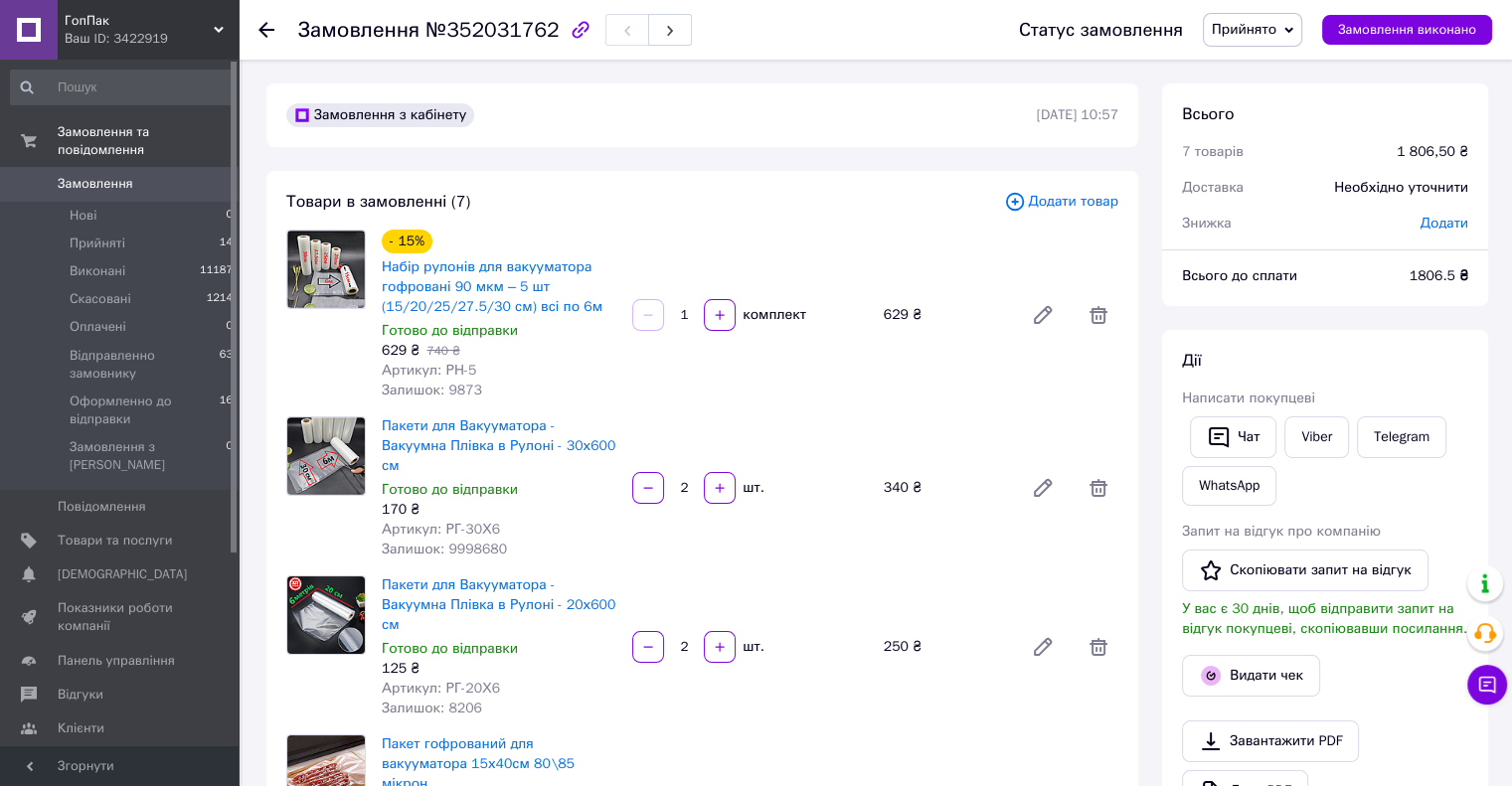 click 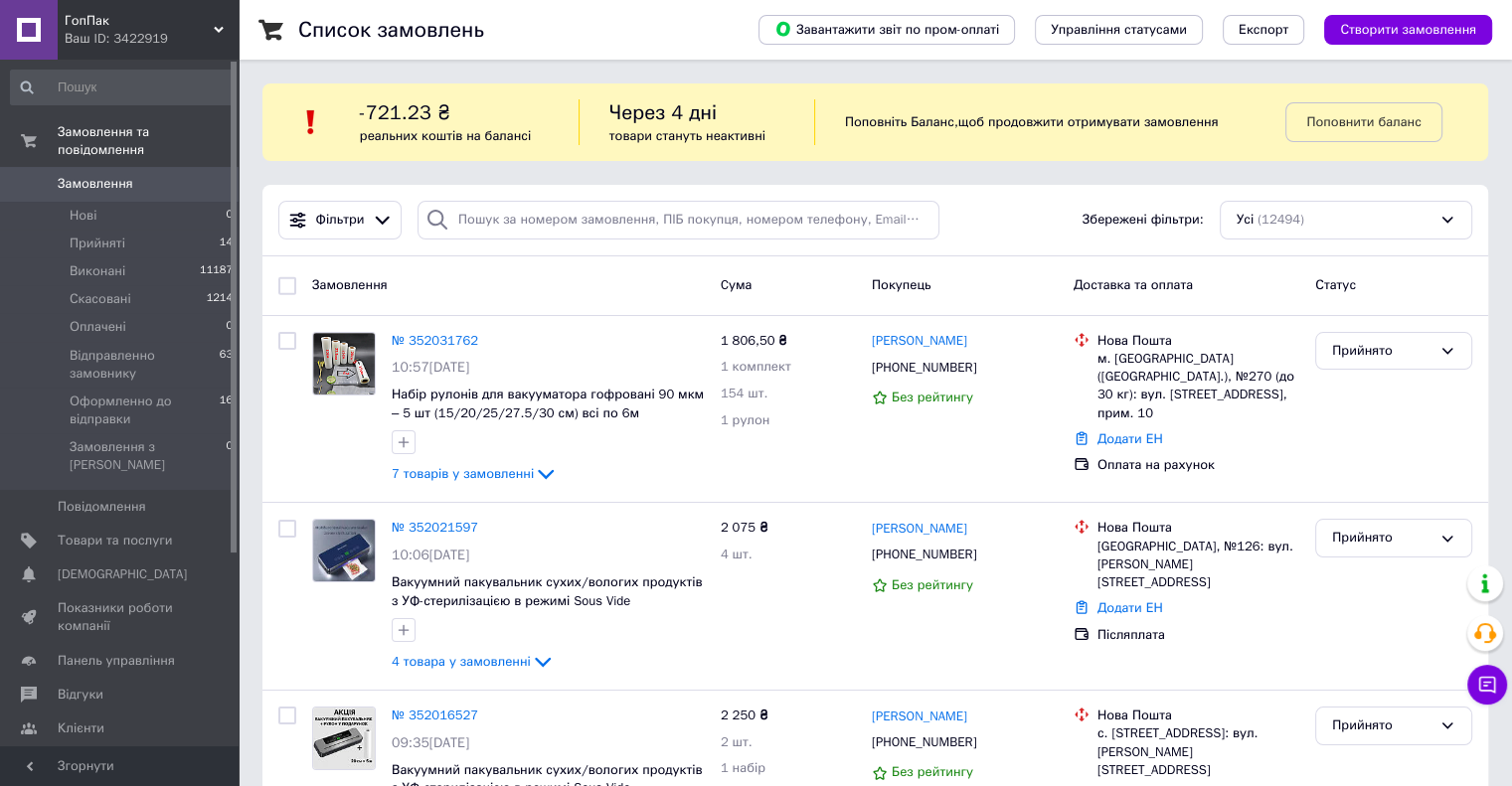 click on "Замовлення" at bounding box center [508, 285] 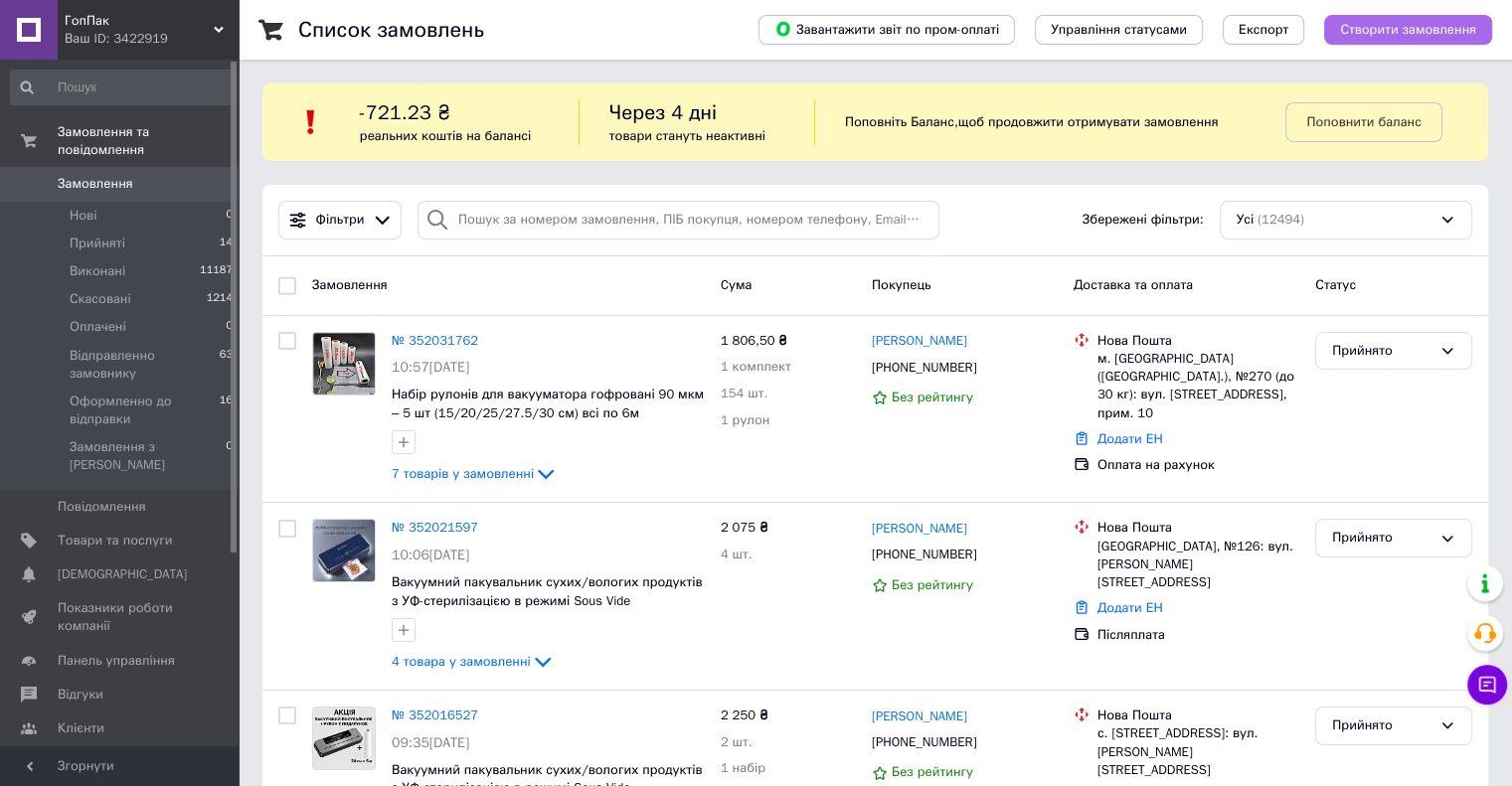 click on "Створити замовлення" at bounding box center [1408, 30] 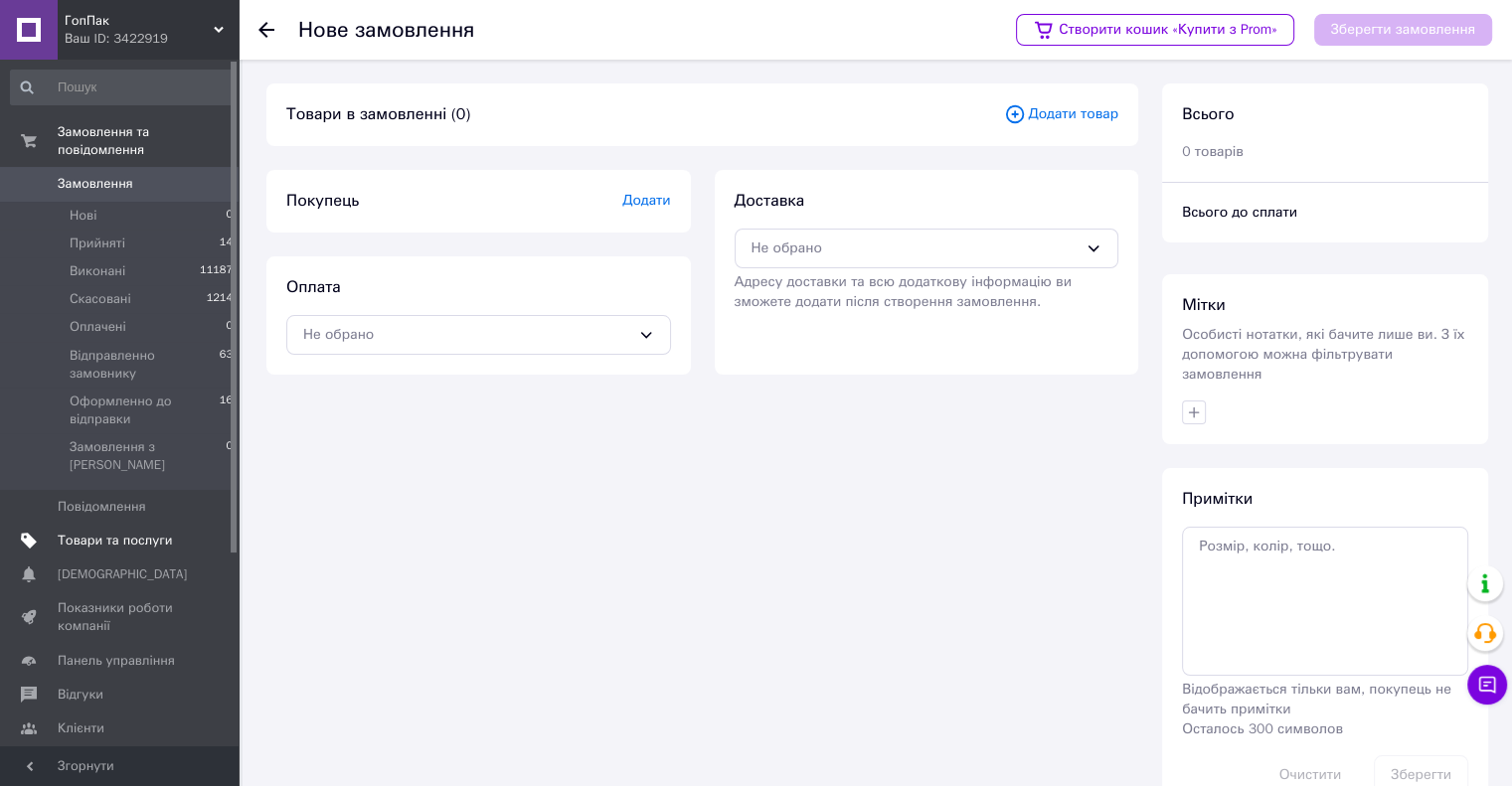 click on "Товари та послуги" at bounding box center [114, 541] 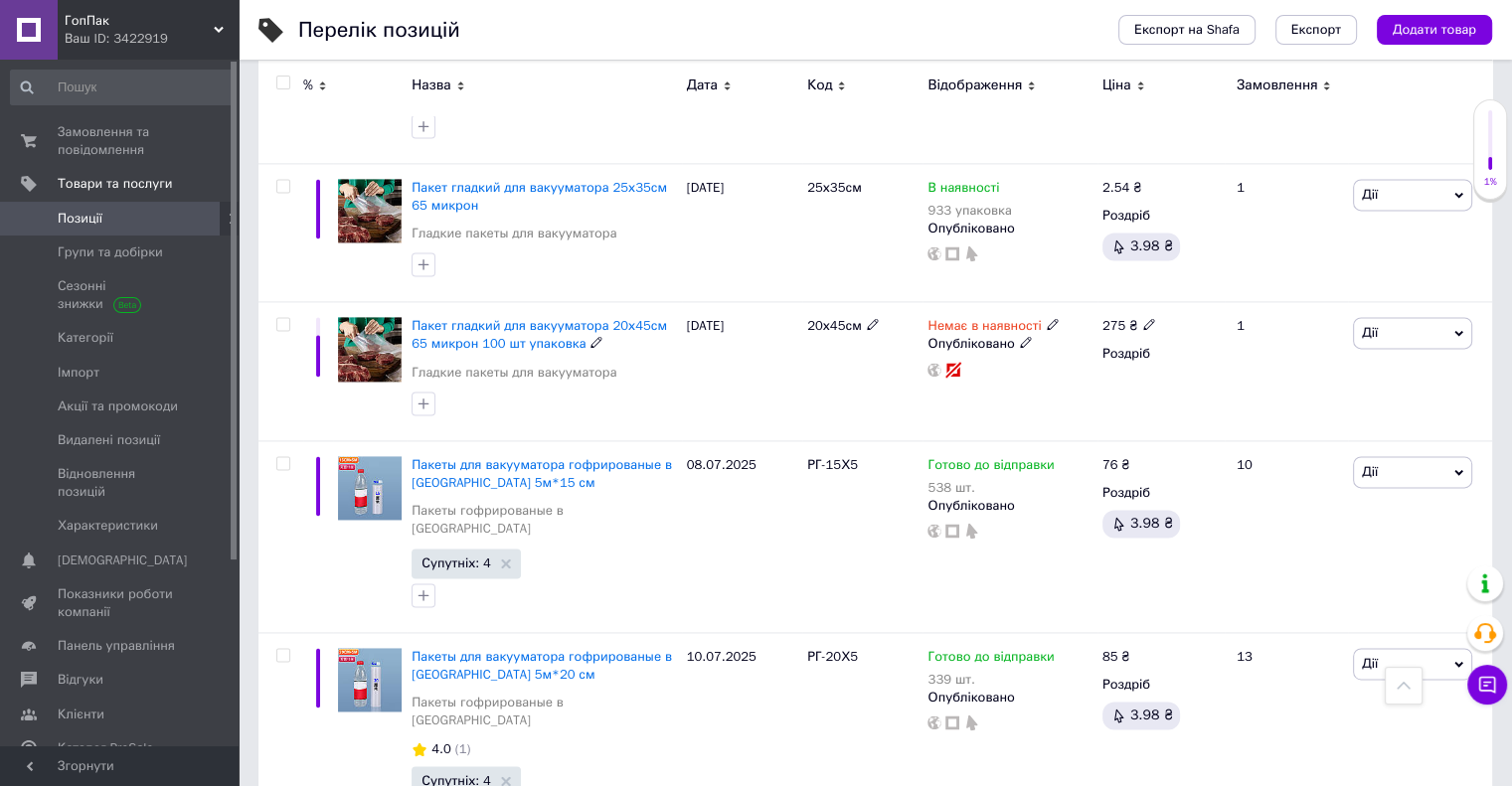 scroll, scrollTop: 2882, scrollLeft: 0, axis: vertical 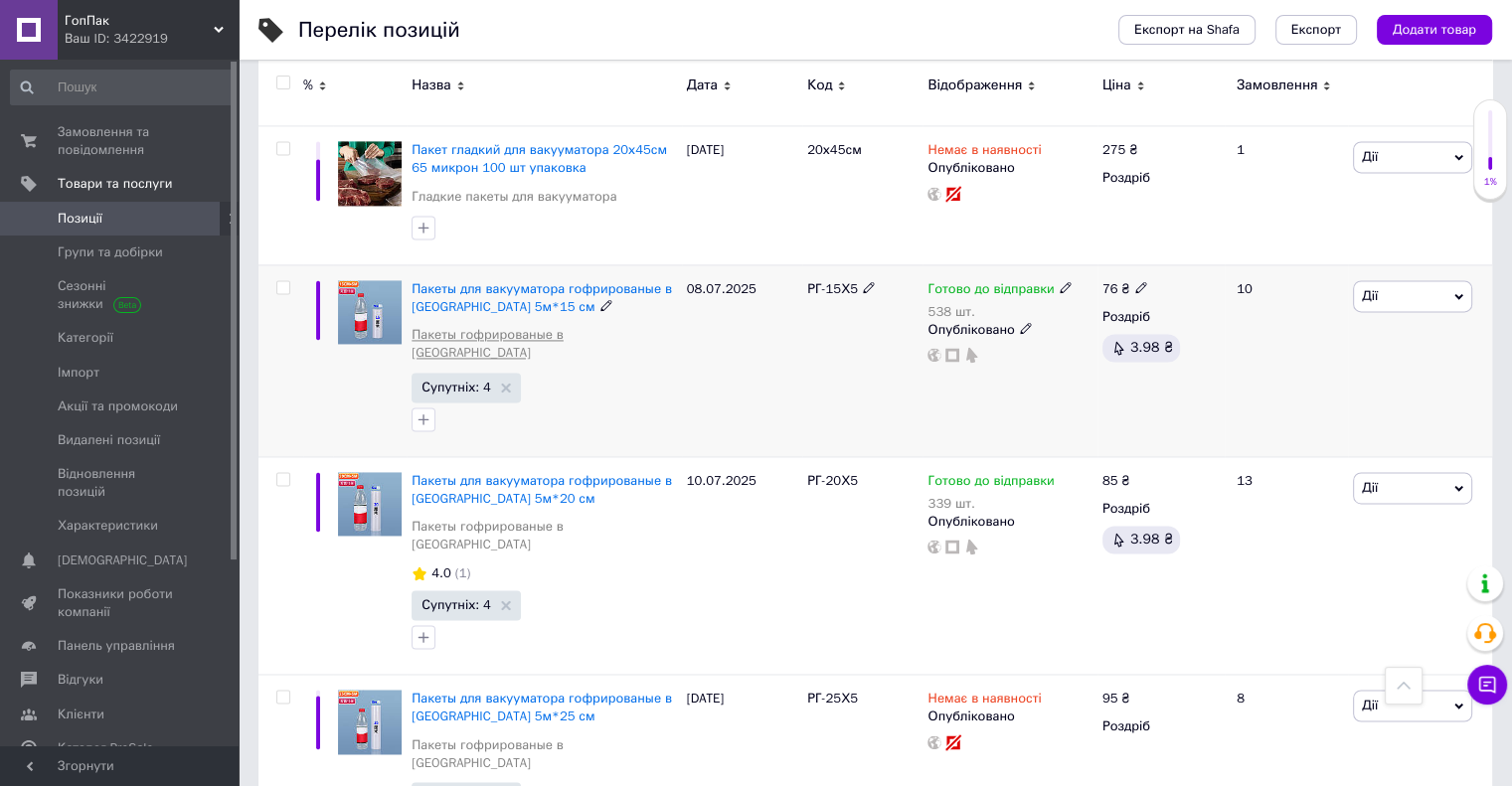 click on "Пакеты гофрированые в [GEOGRAPHIC_DATA]" at bounding box center [544, 344] 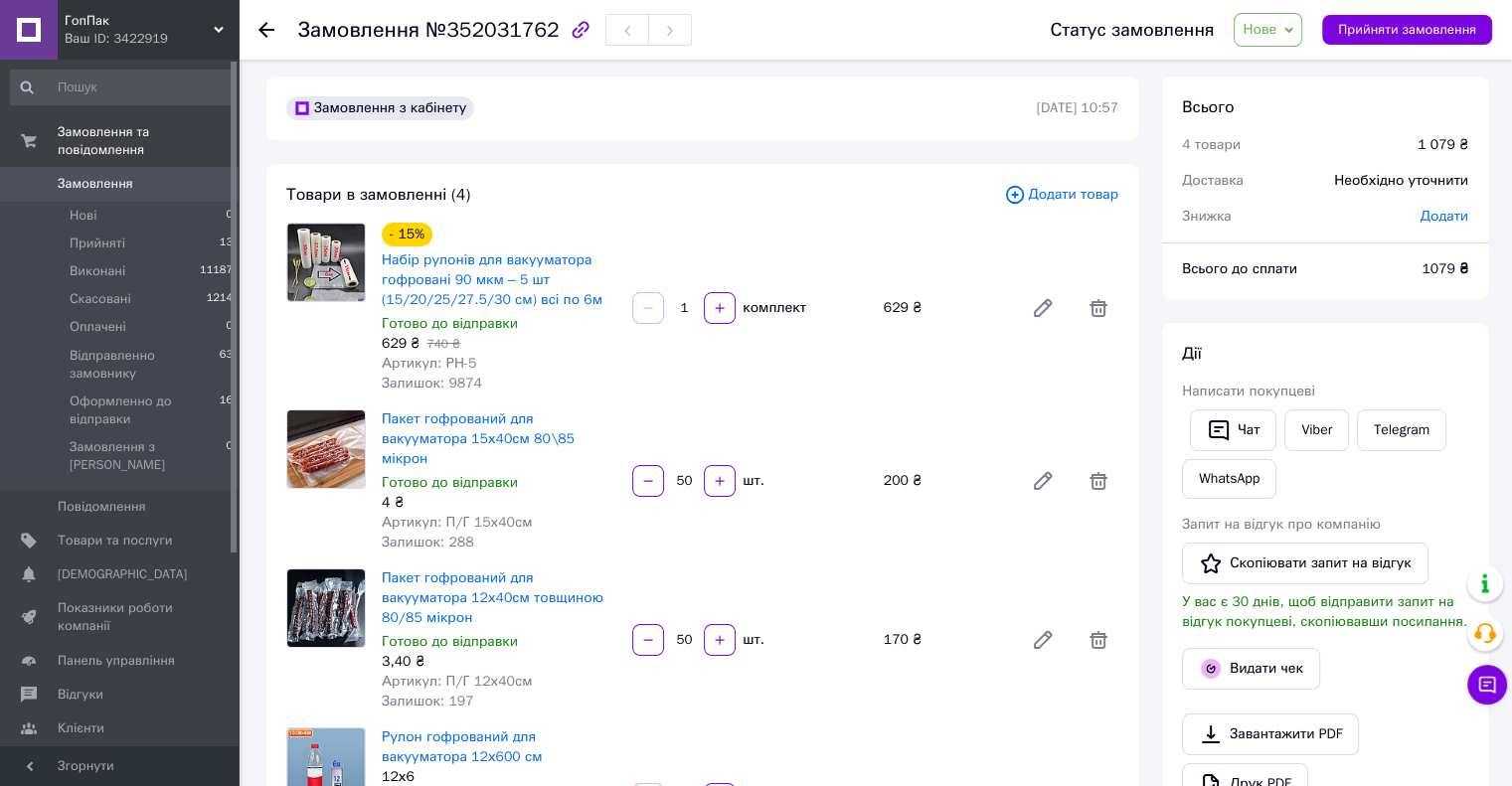 scroll, scrollTop: 0, scrollLeft: 0, axis: both 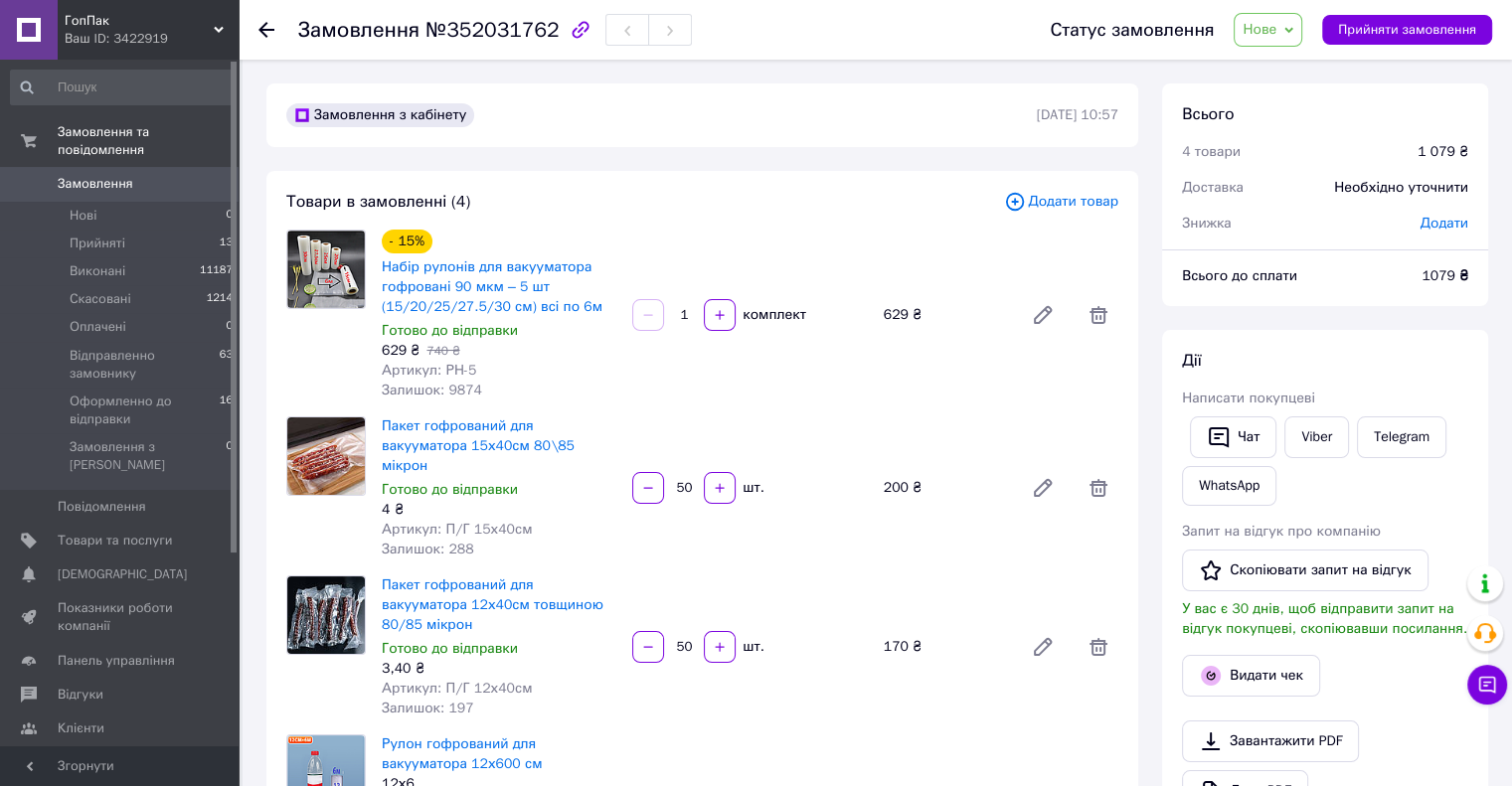 click on "Додати товар" at bounding box center (1061, 202) 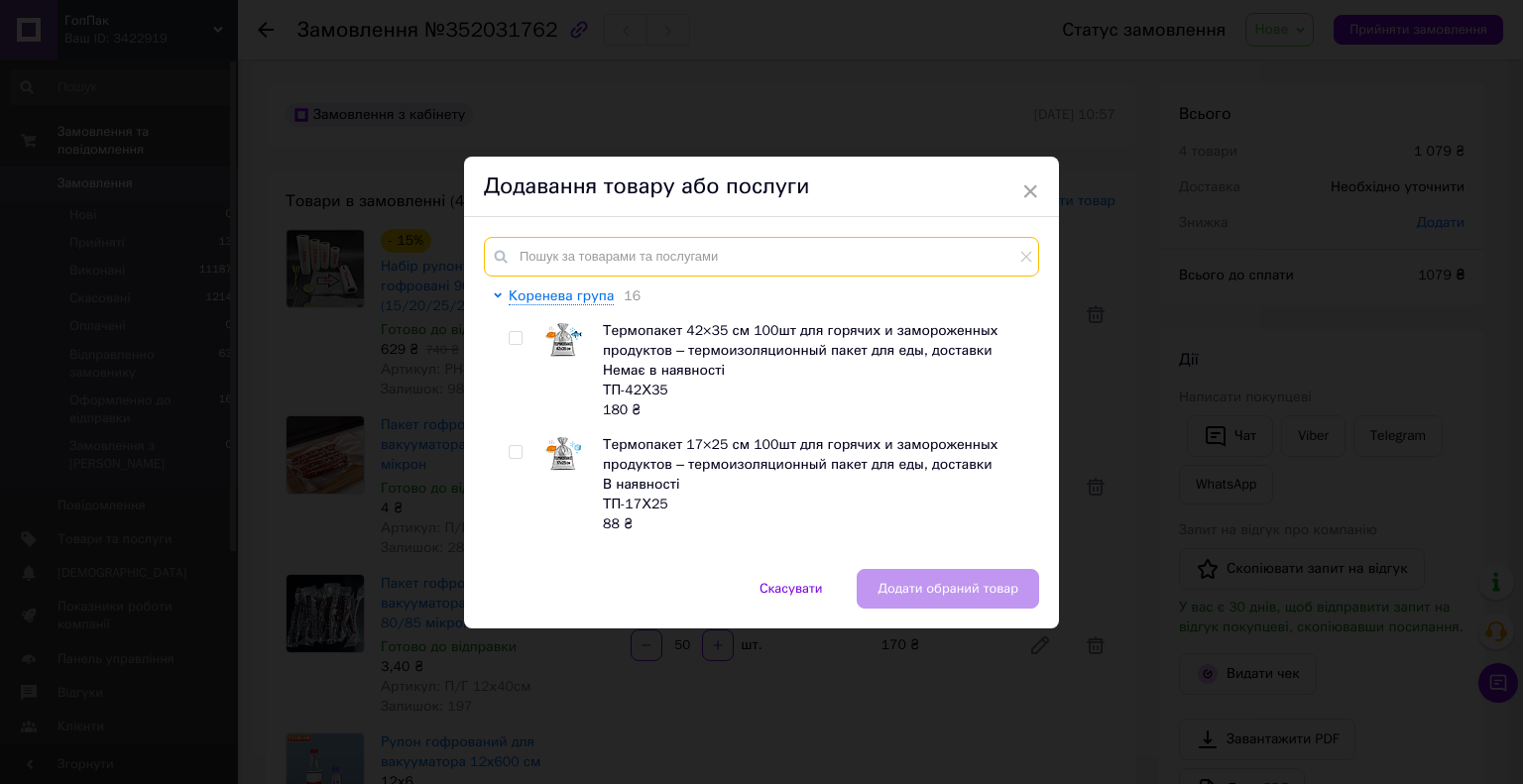 click at bounding box center [762, 257] 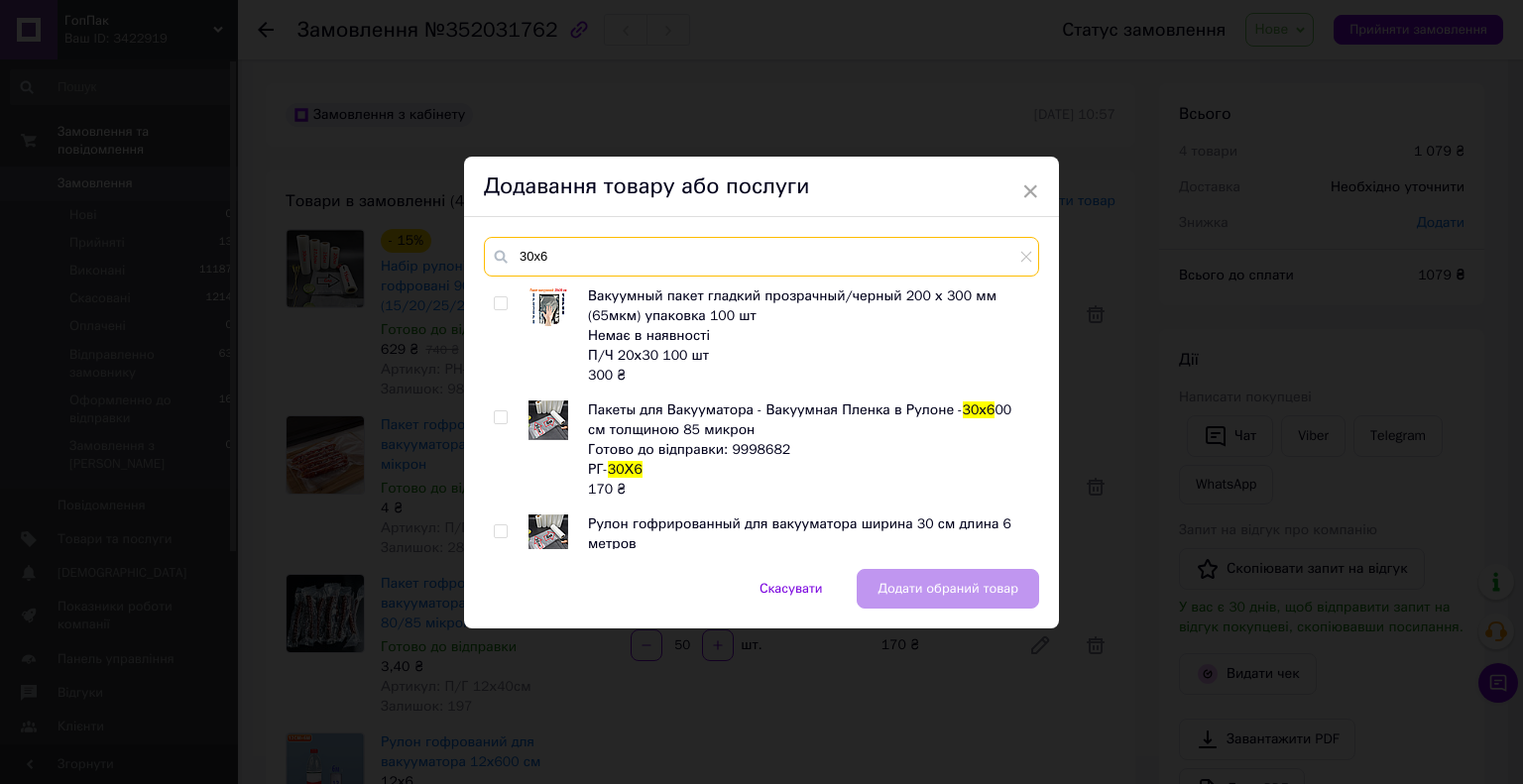 type on "30х6" 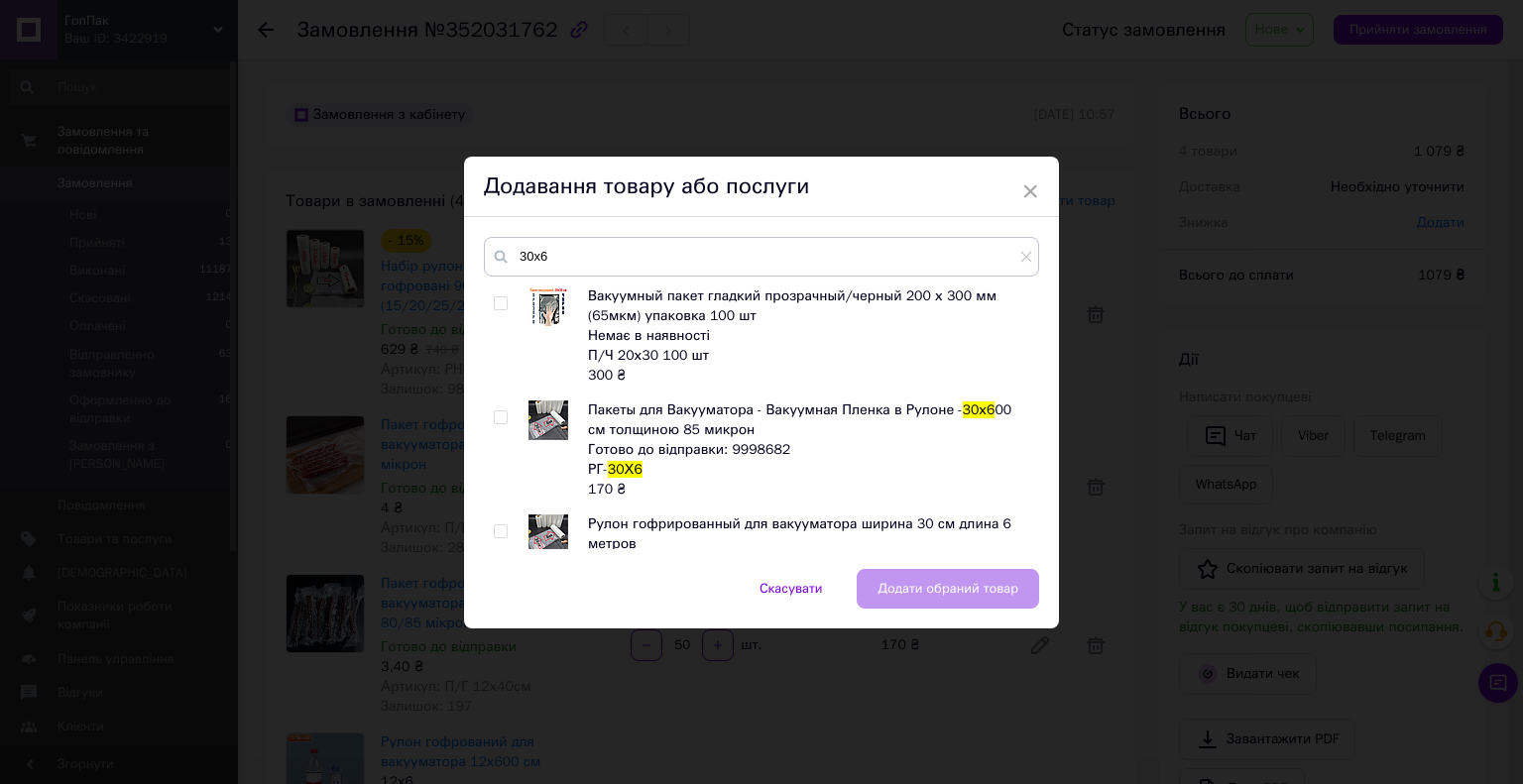 click at bounding box center (500, 417) 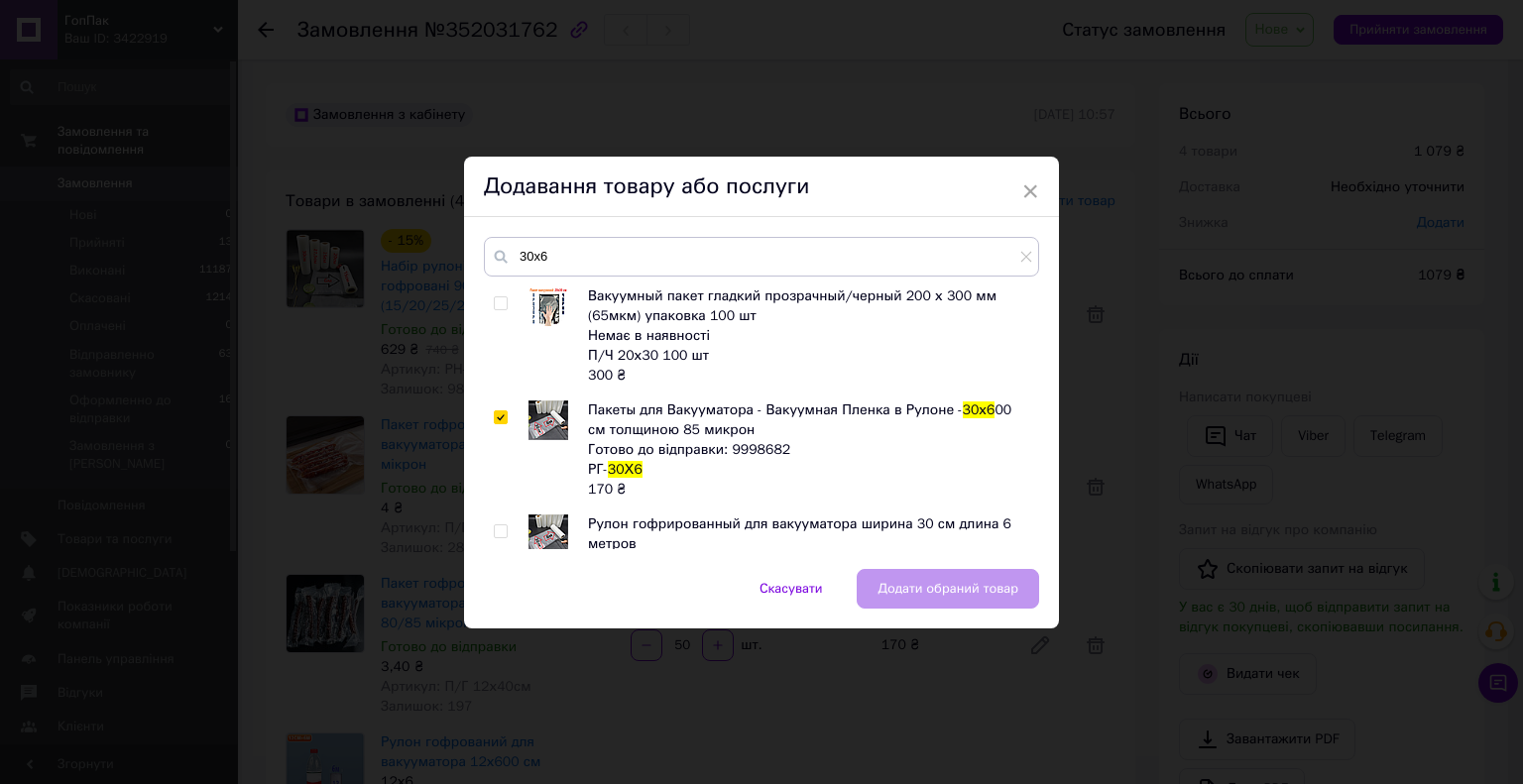 checkbox on "true" 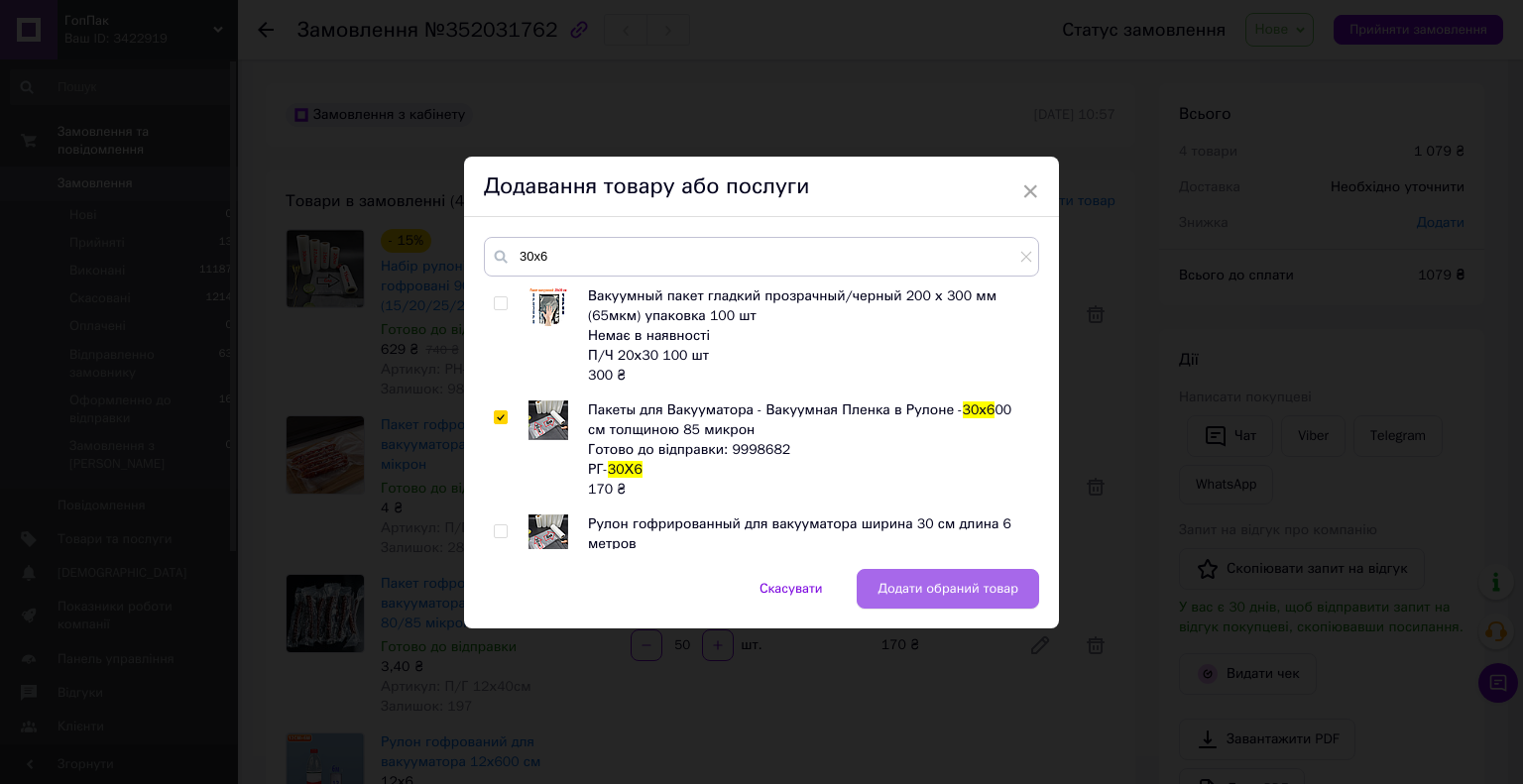 click on "Додати обраний товар" at bounding box center [948, 589] 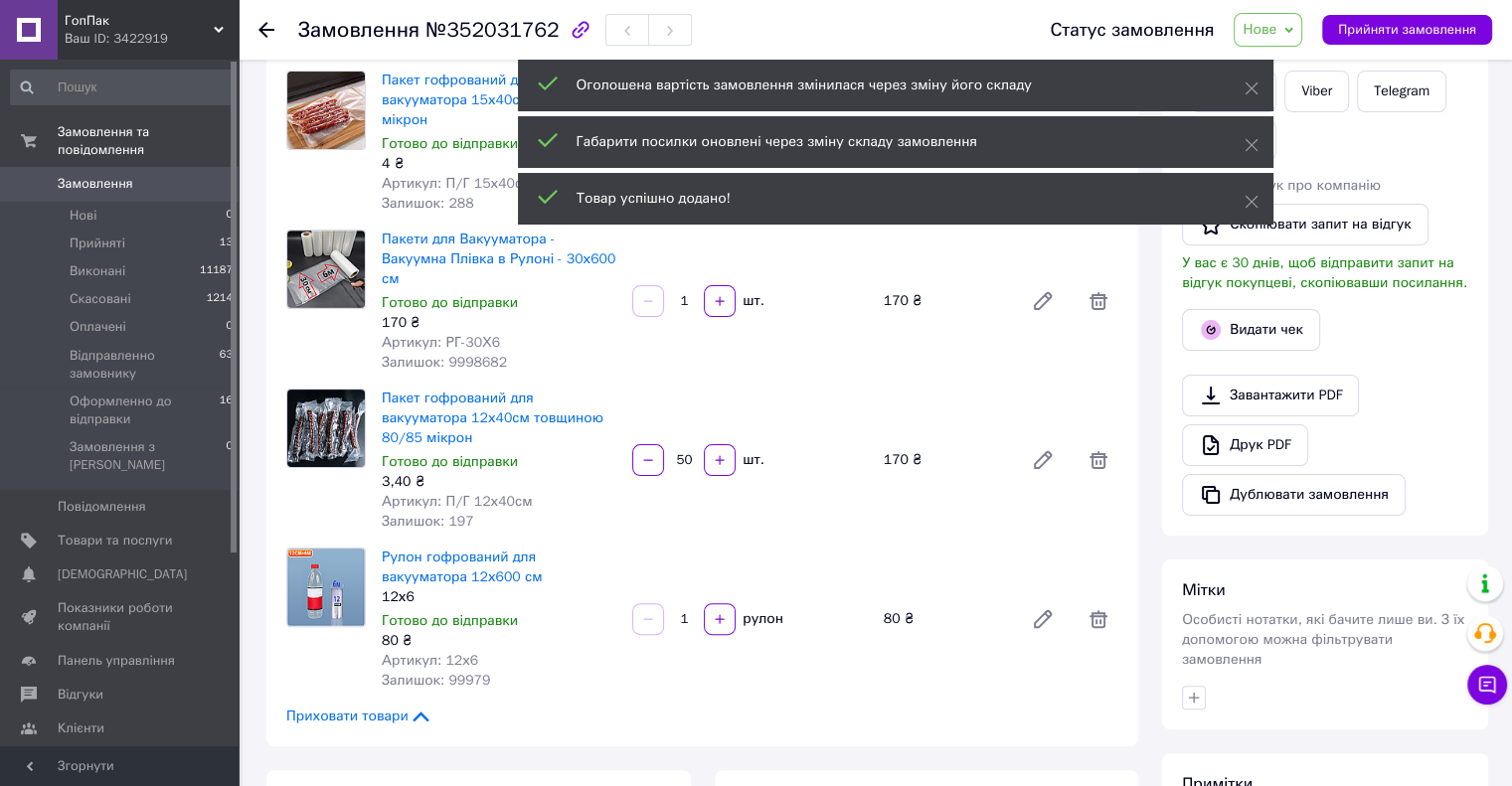 scroll, scrollTop: 199, scrollLeft: 0, axis: vertical 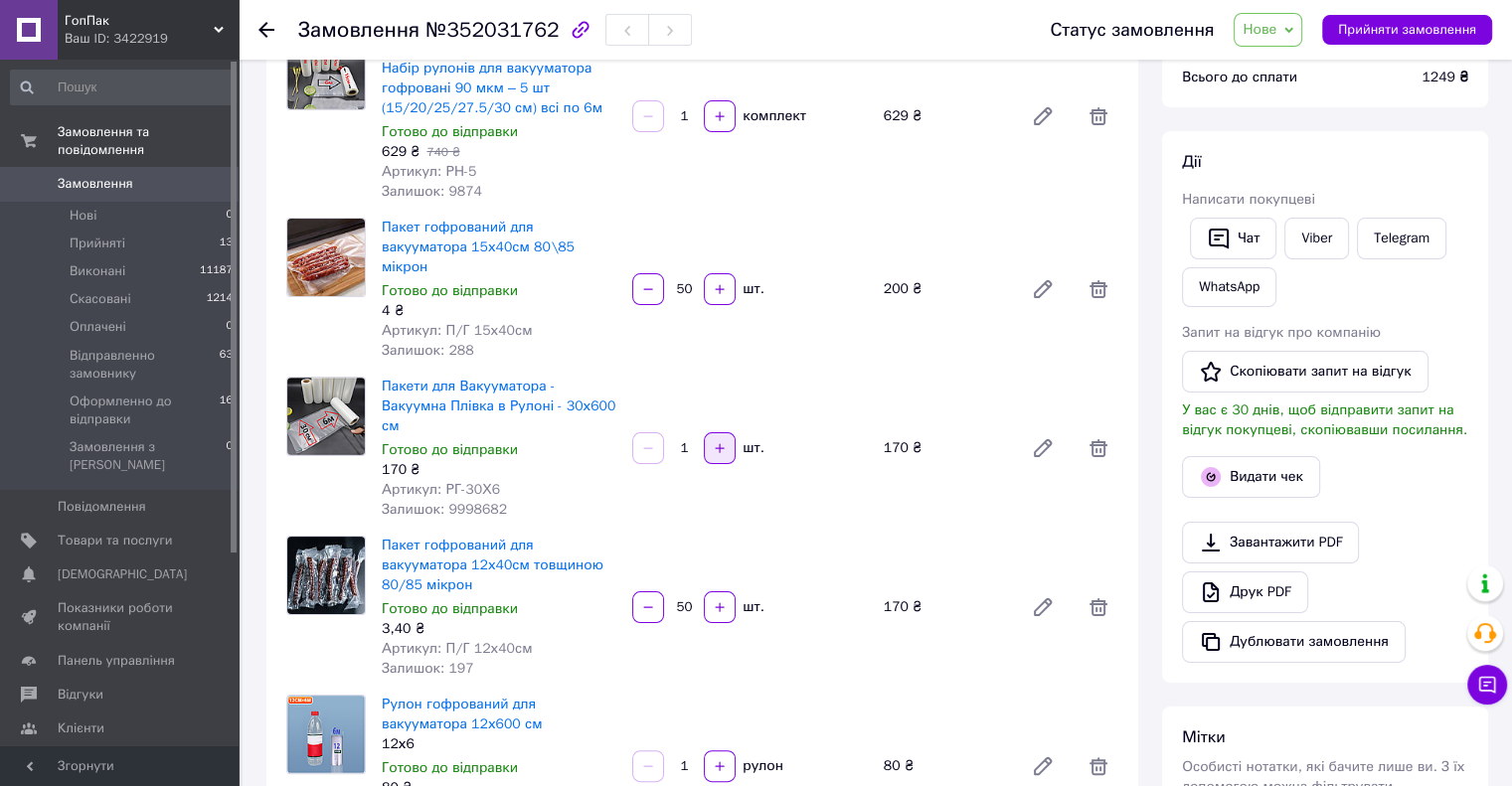 click 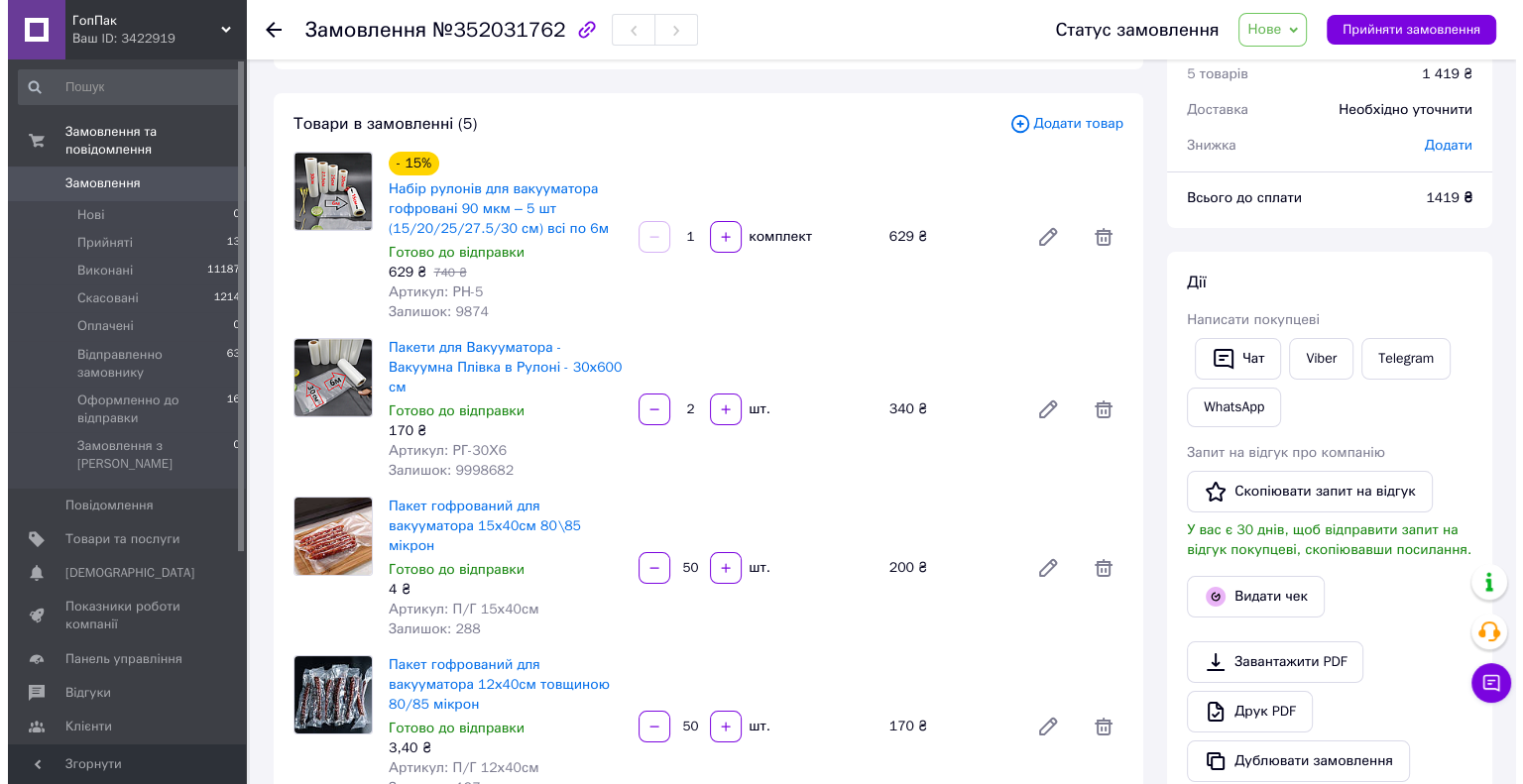 scroll, scrollTop: 0, scrollLeft: 0, axis: both 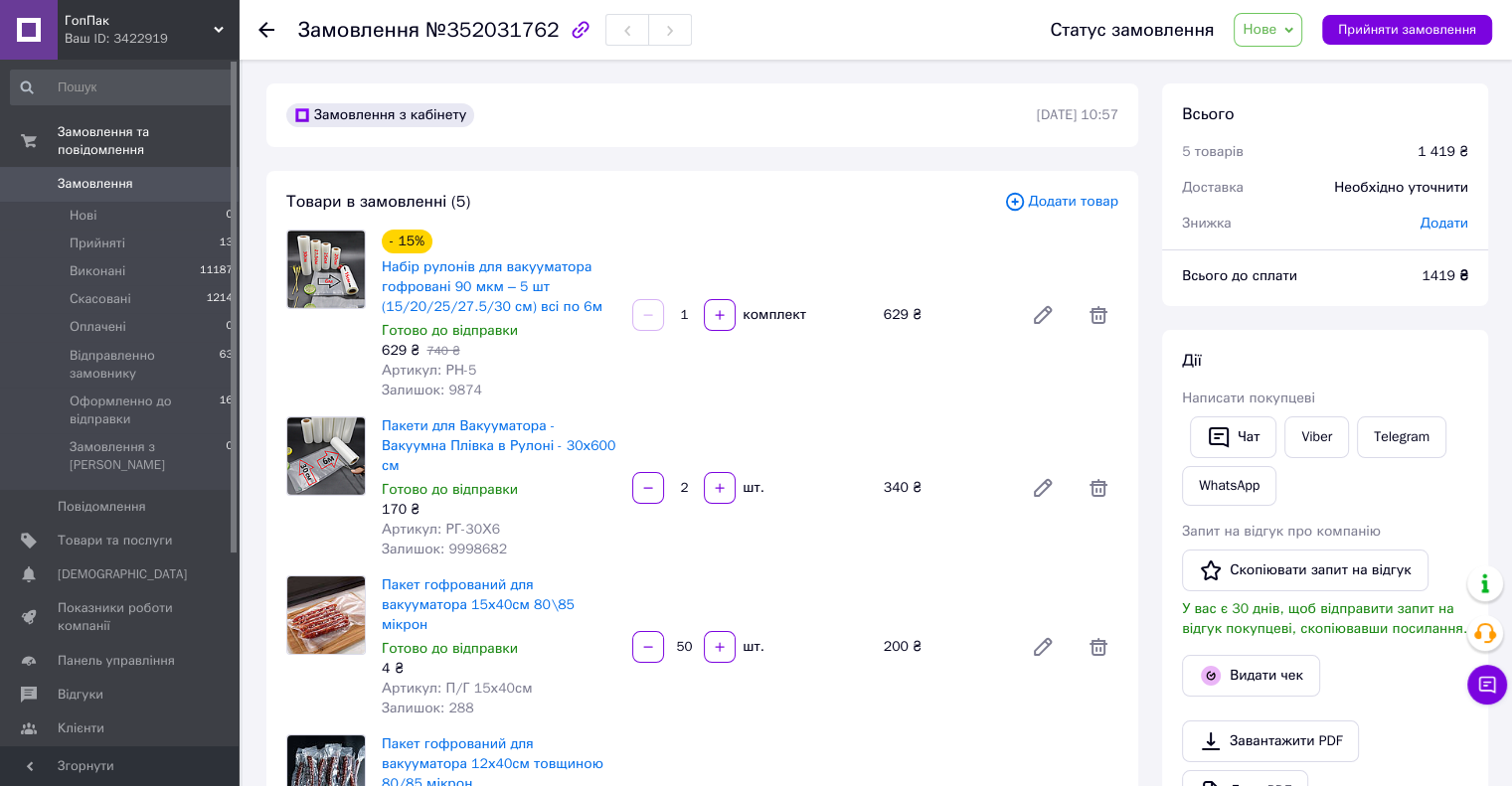 click on "Додати товар" at bounding box center [1061, 202] 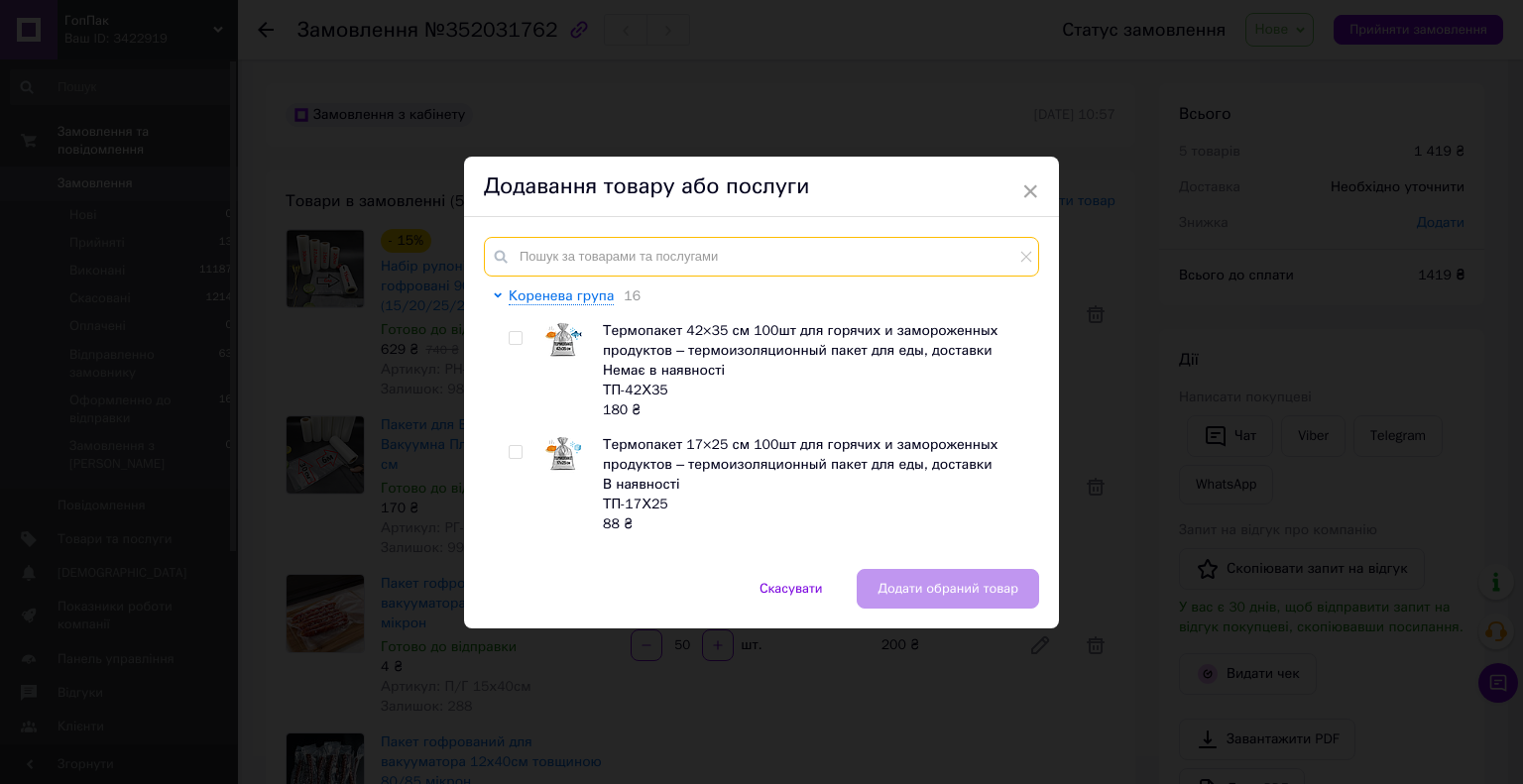 click at bounding box center (762, 257) 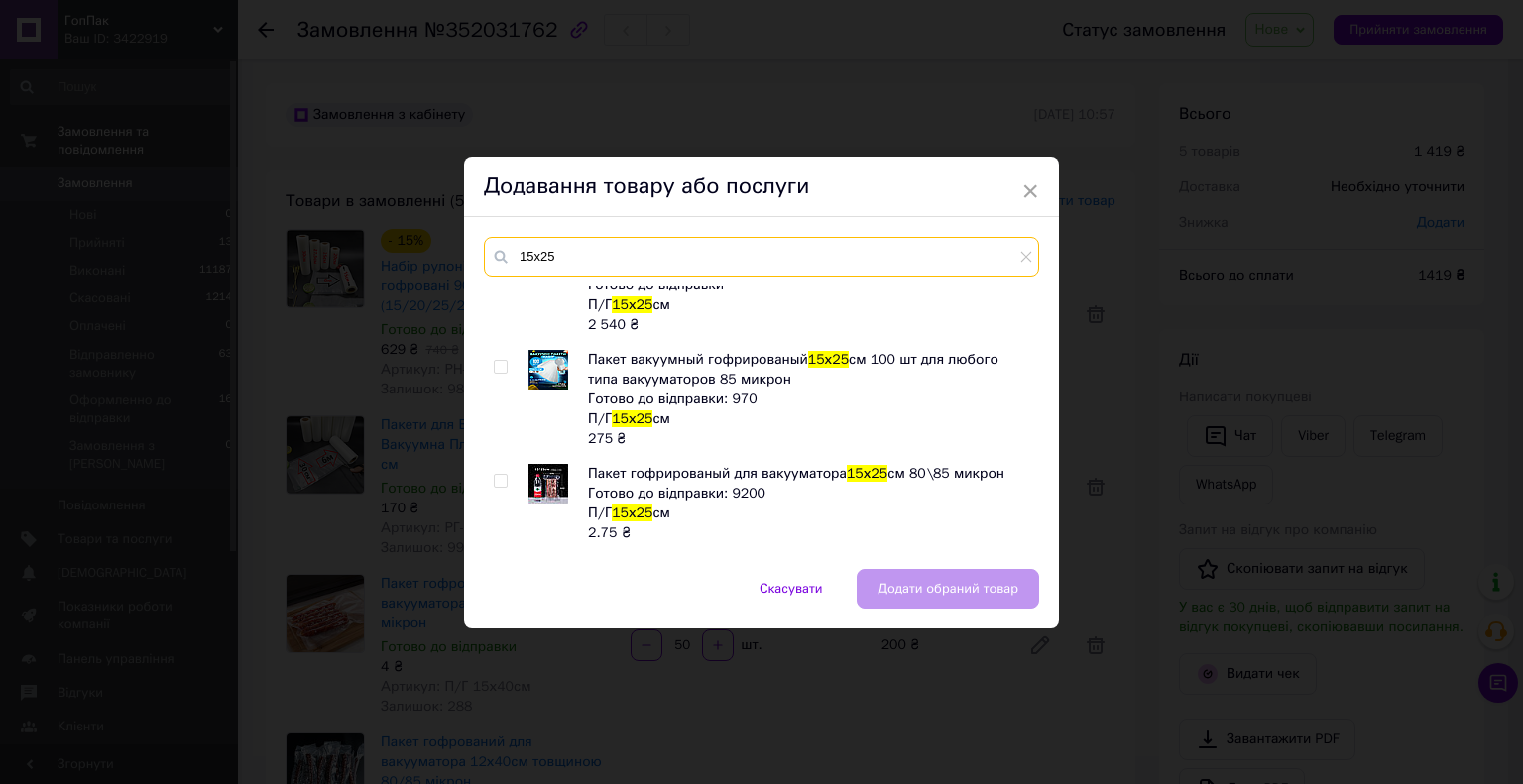 scroll, scrollTop: 297, scrollLeft: 0, axis: vertical 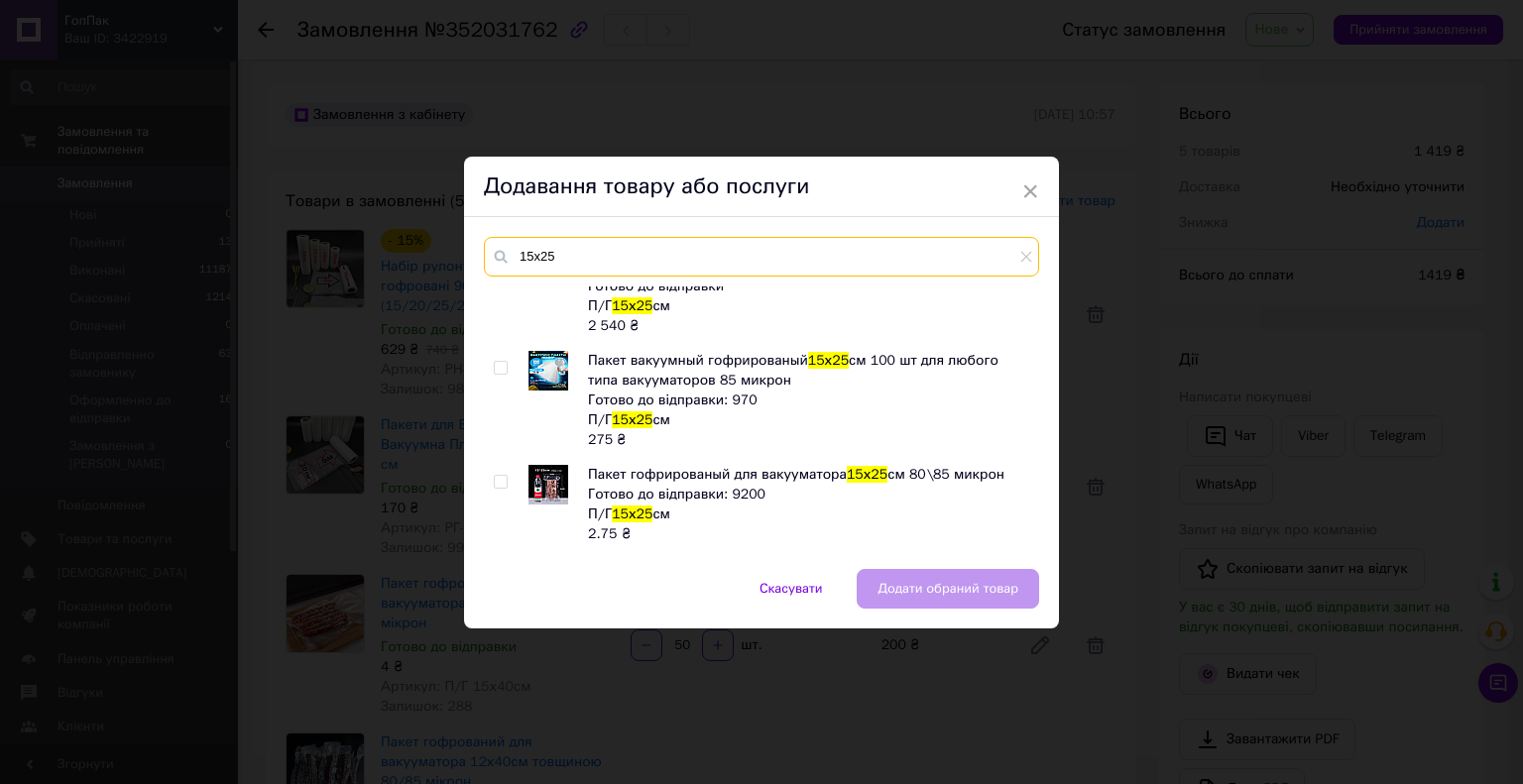 type on "15х25" 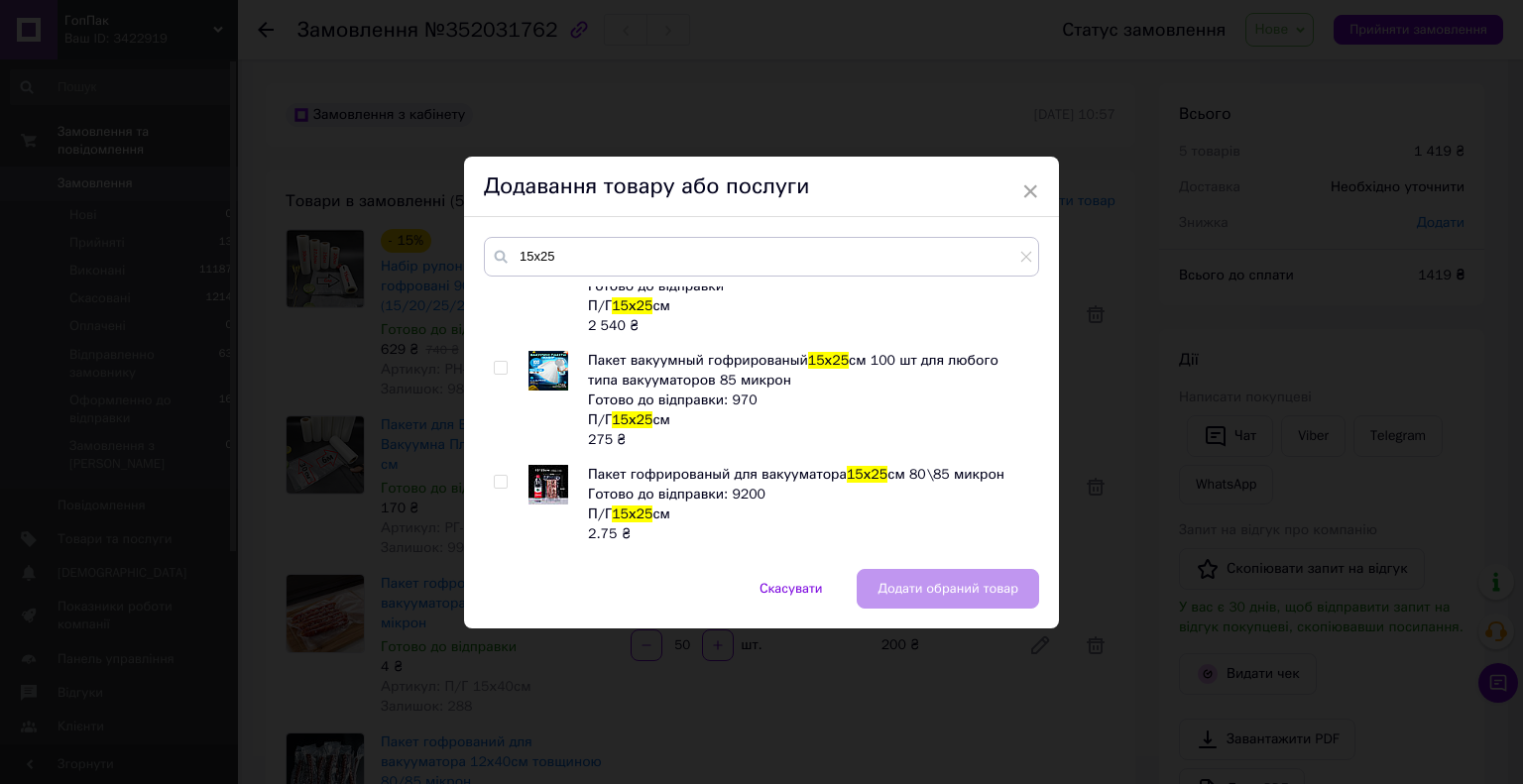 click at bounding box center (500, 482) 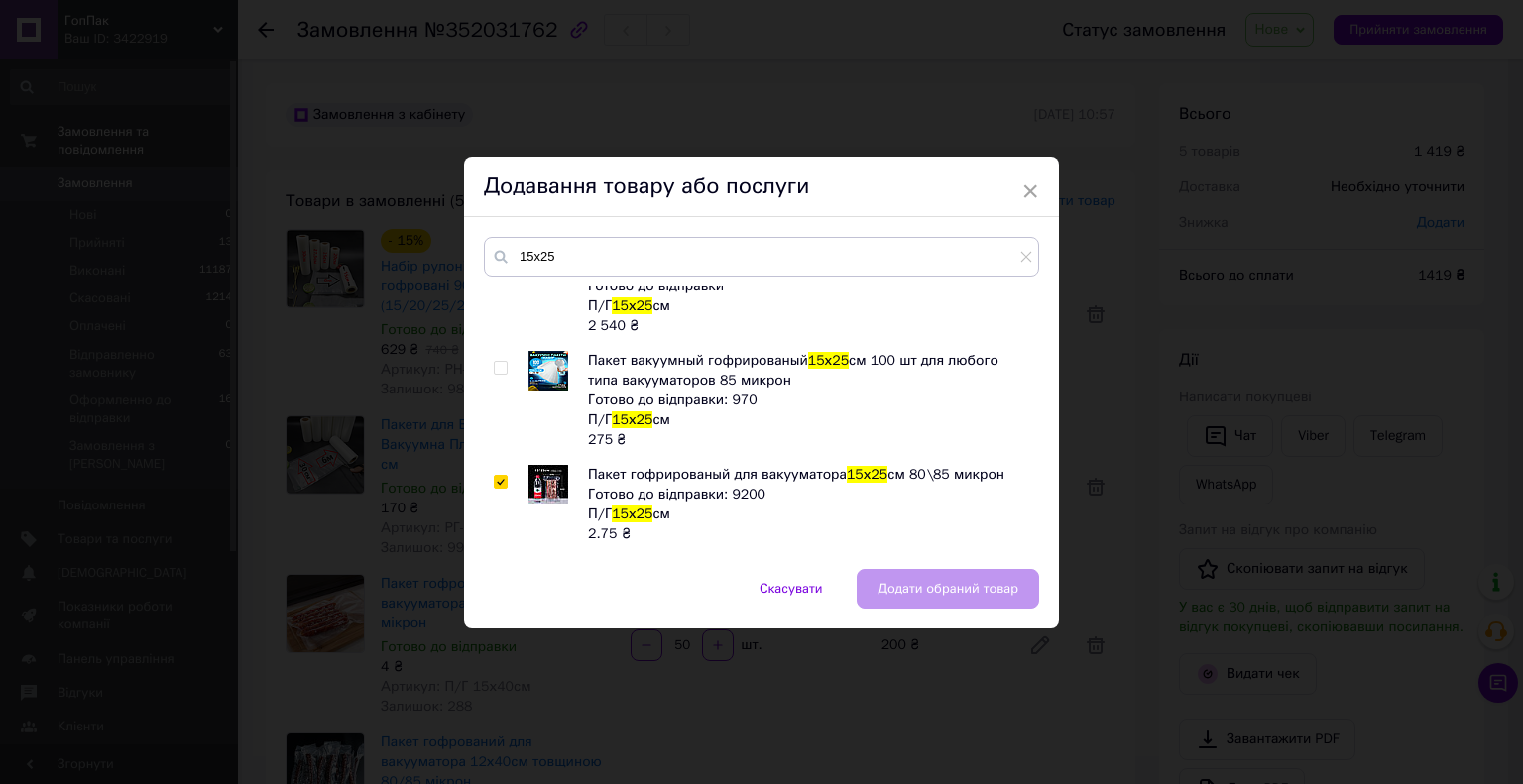 checkbox on "true" 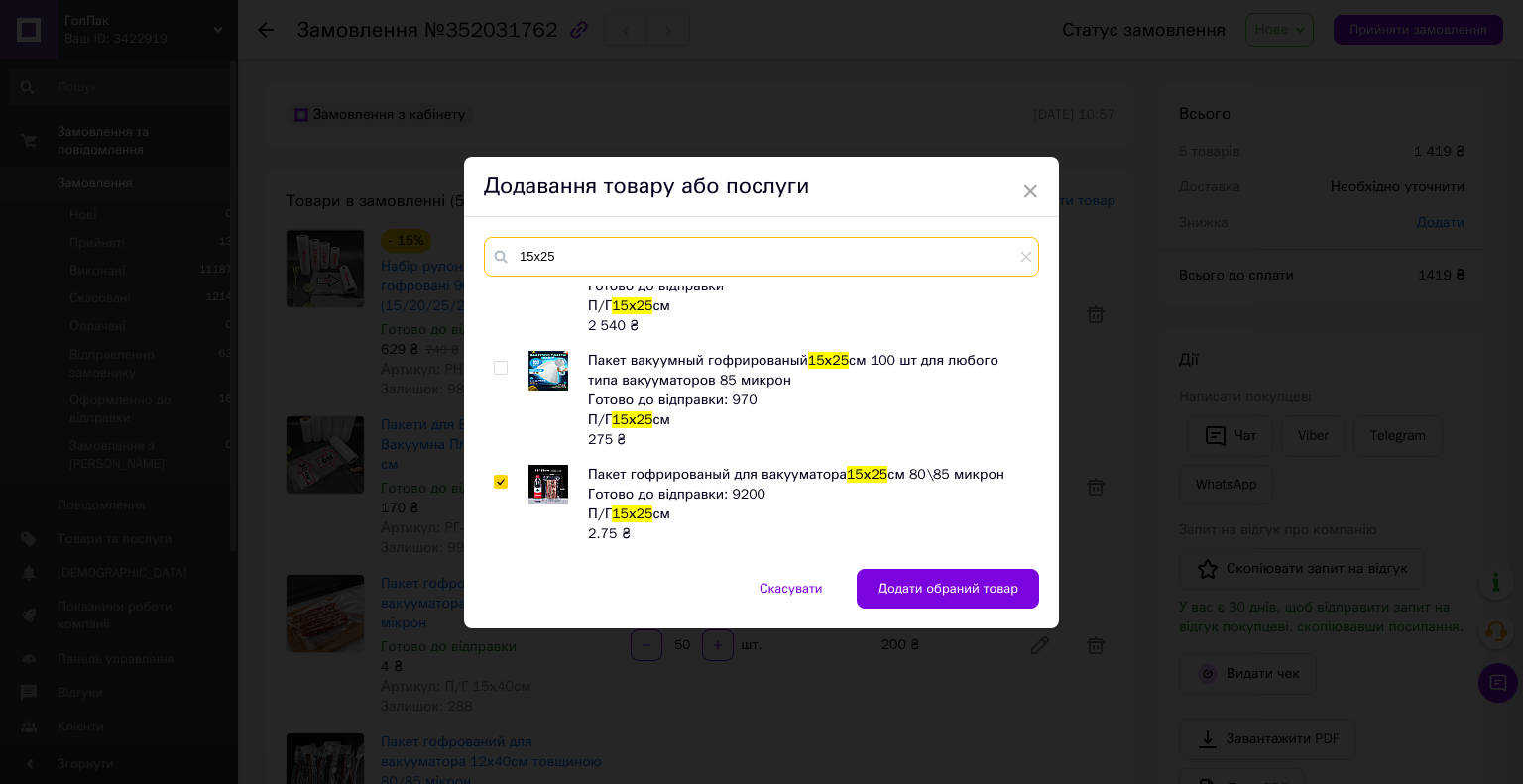 click on "15х25" at bounding box center (762, 257) 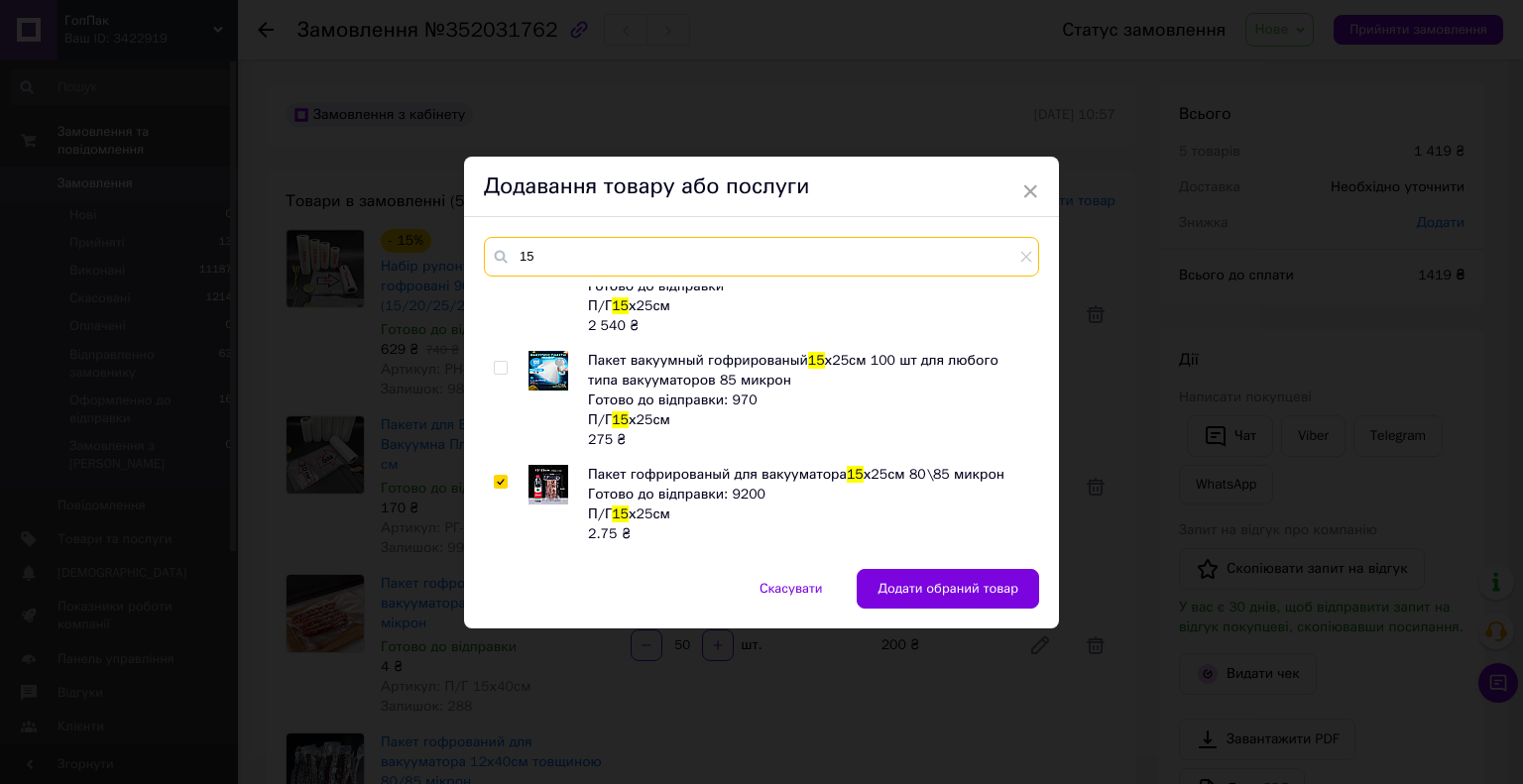 type on "1" 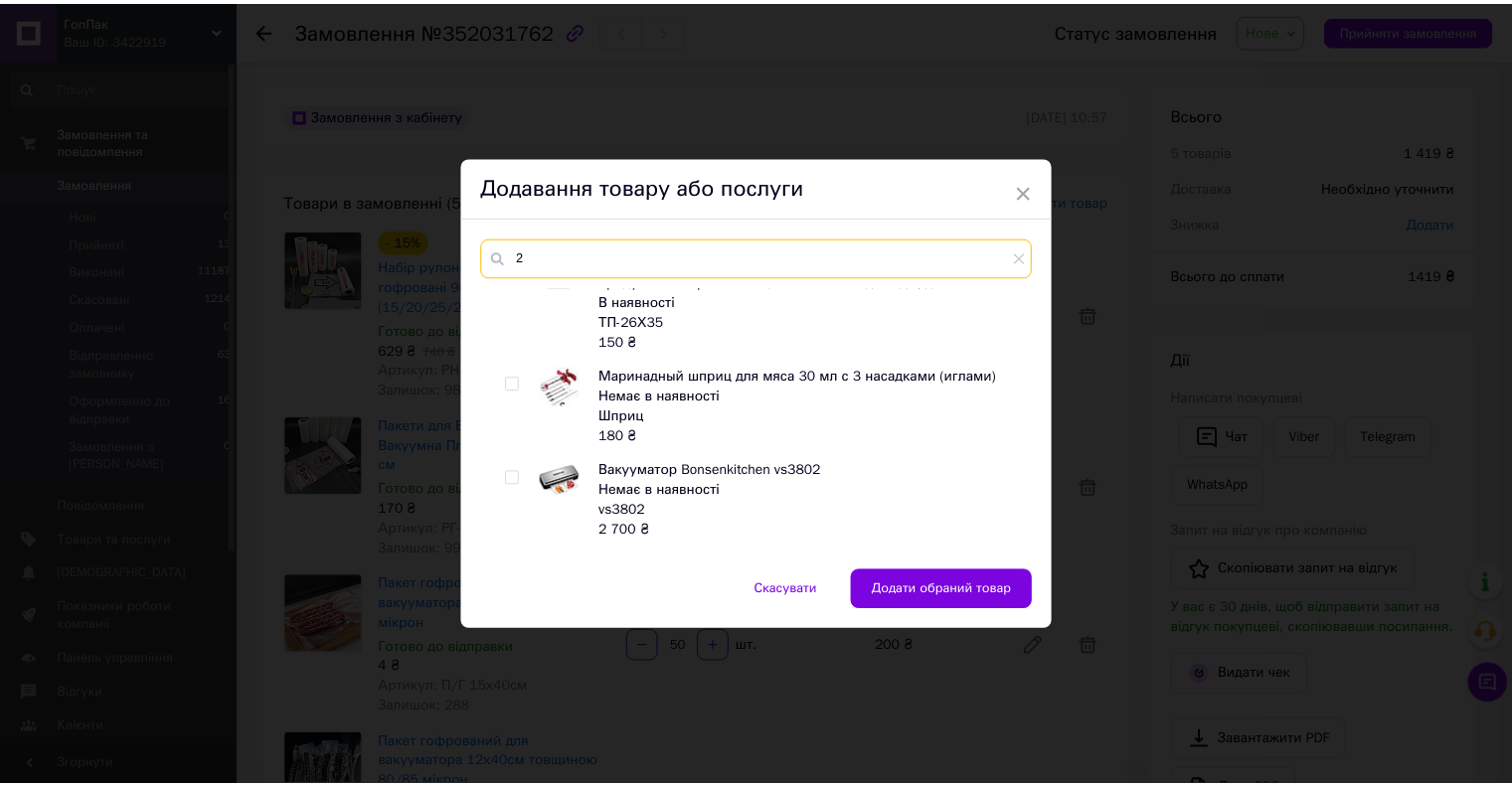 scroll, scrollTop: 0, scrollLeft: 0, axis: both 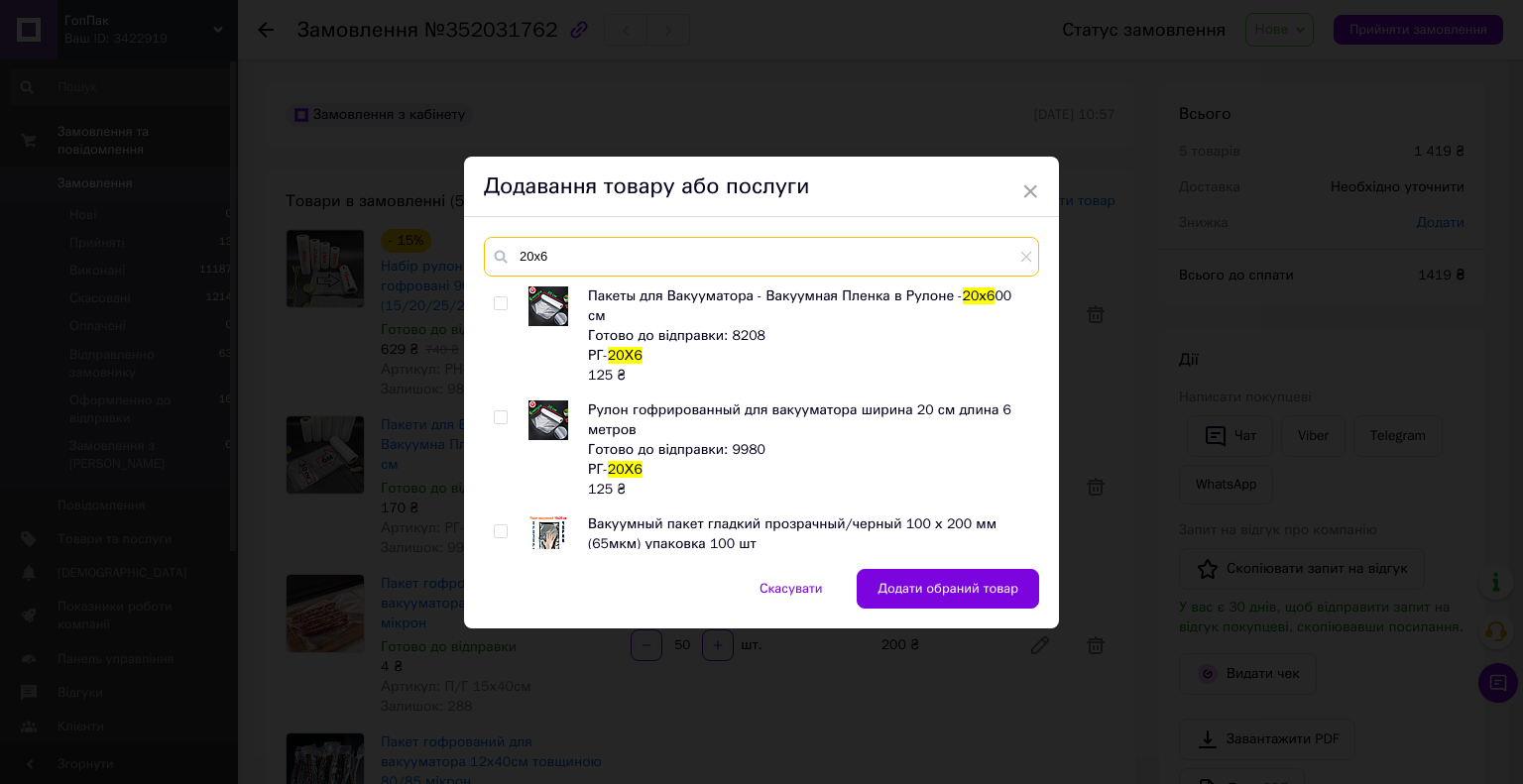 type on "20х6" 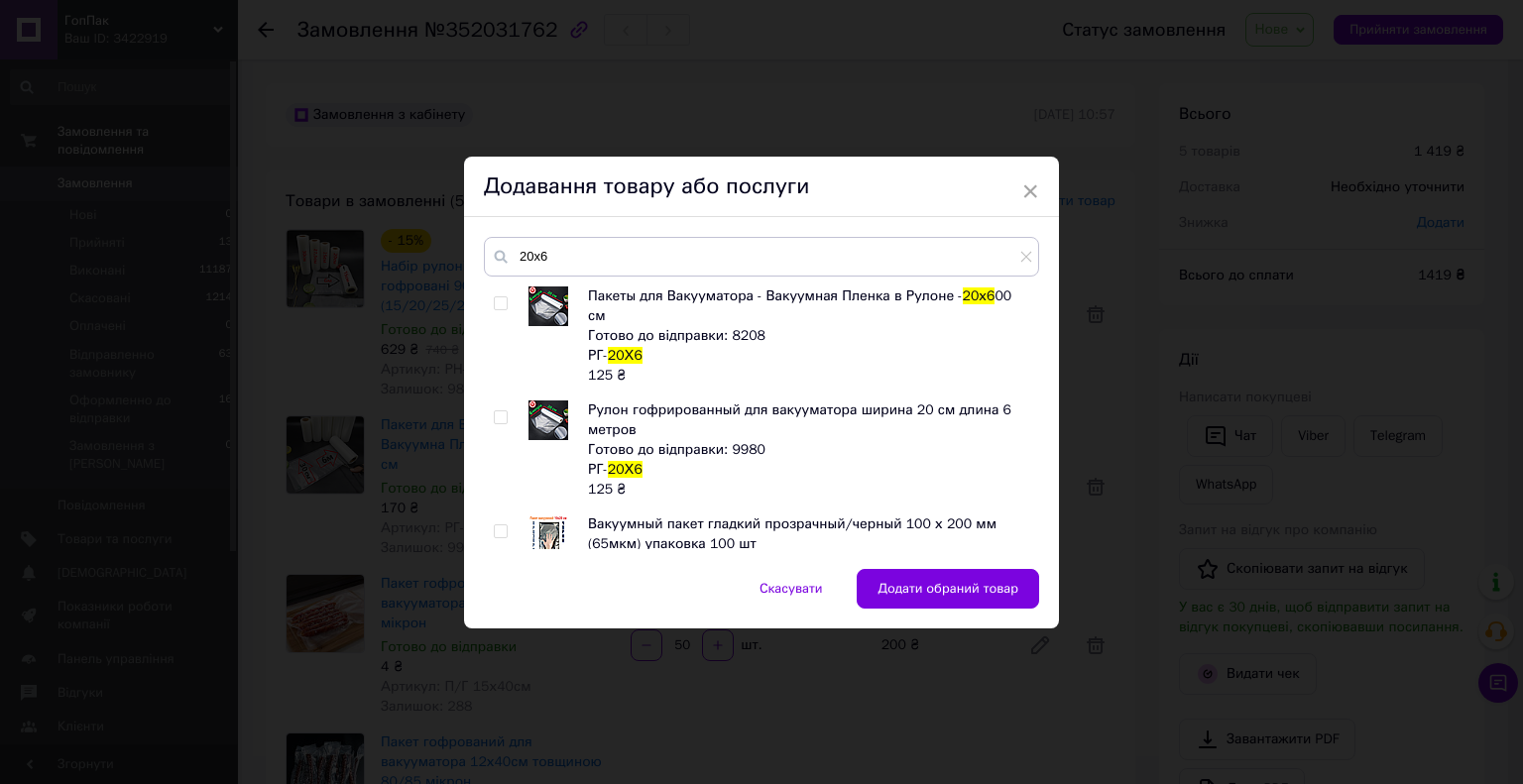 click at bounding box center (500, 303) 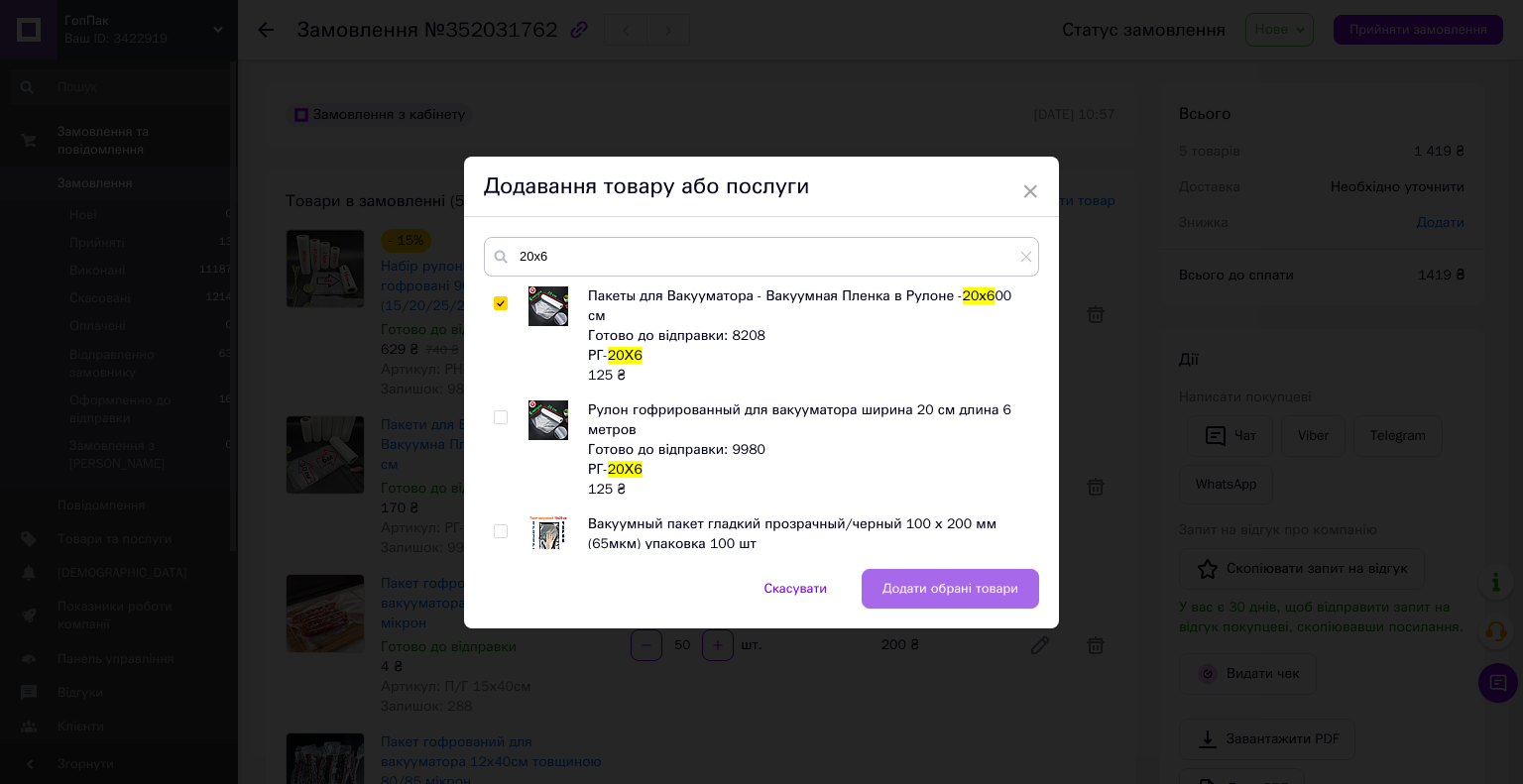 click on "Додати обрані товари" at bounding box center [950, 589] 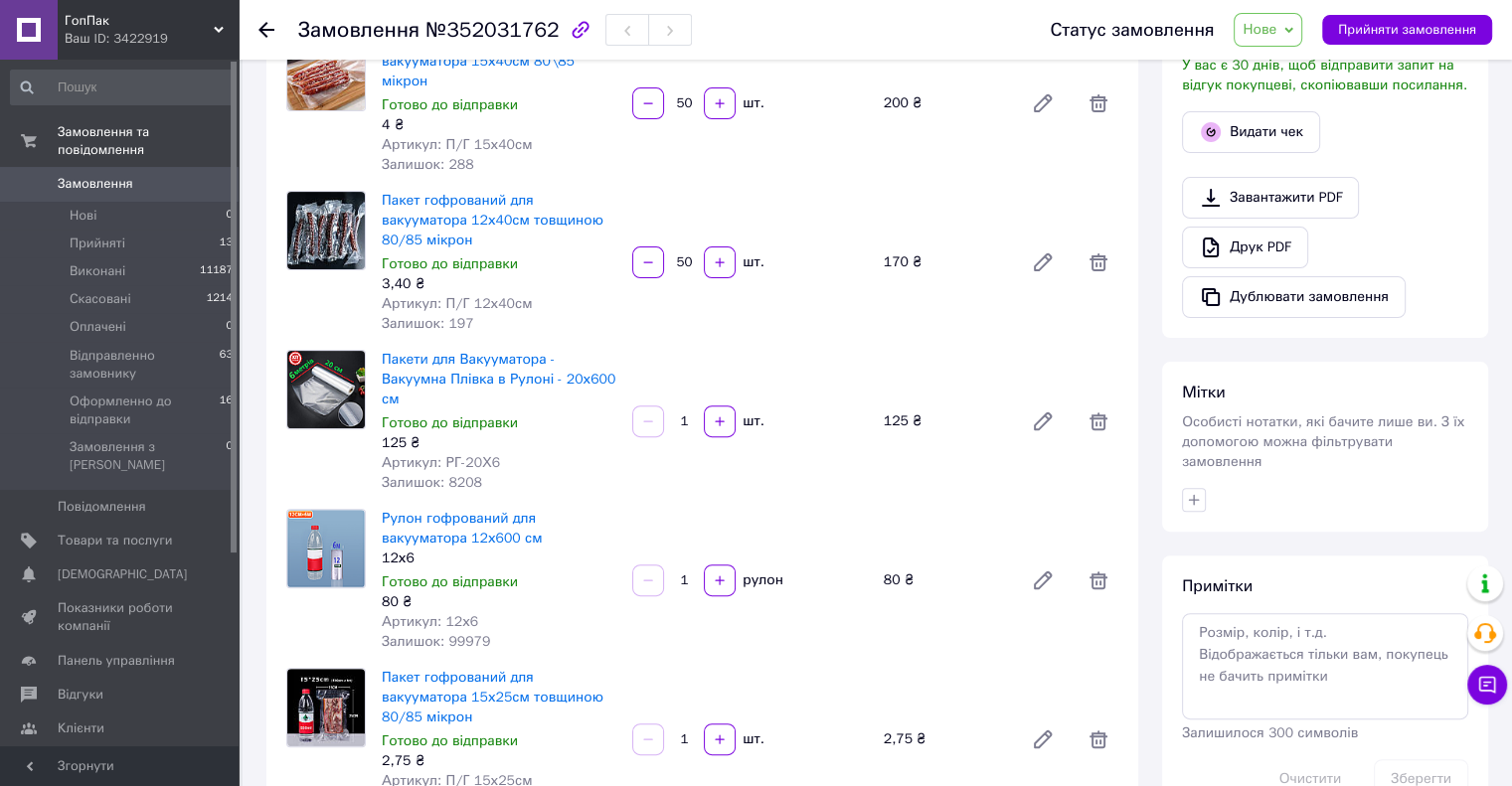 scroll, scrollTop: 596, scrollLeft: 0, axis: vertical 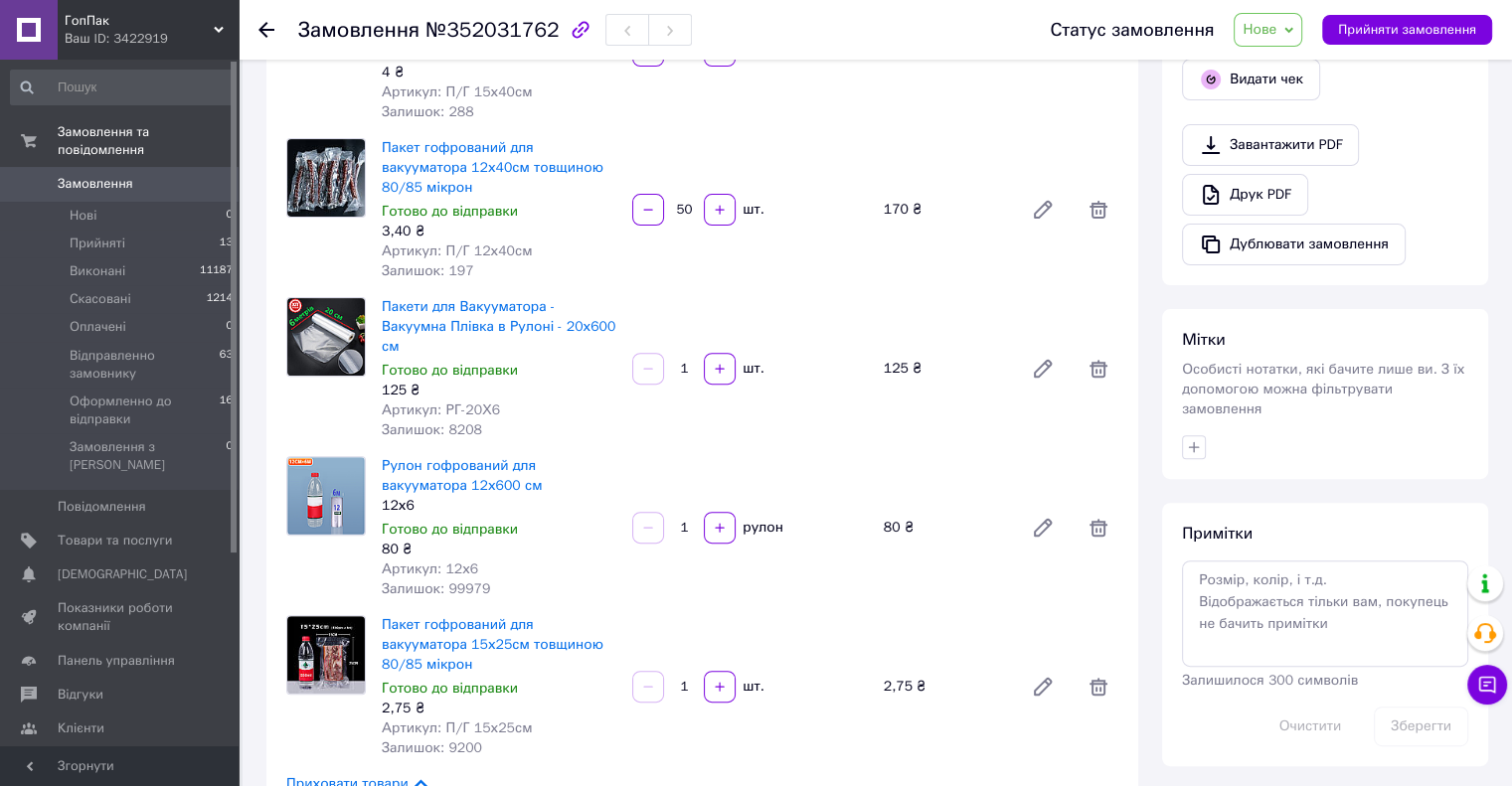 click on "1   шт." at bounding box center (750, 687) 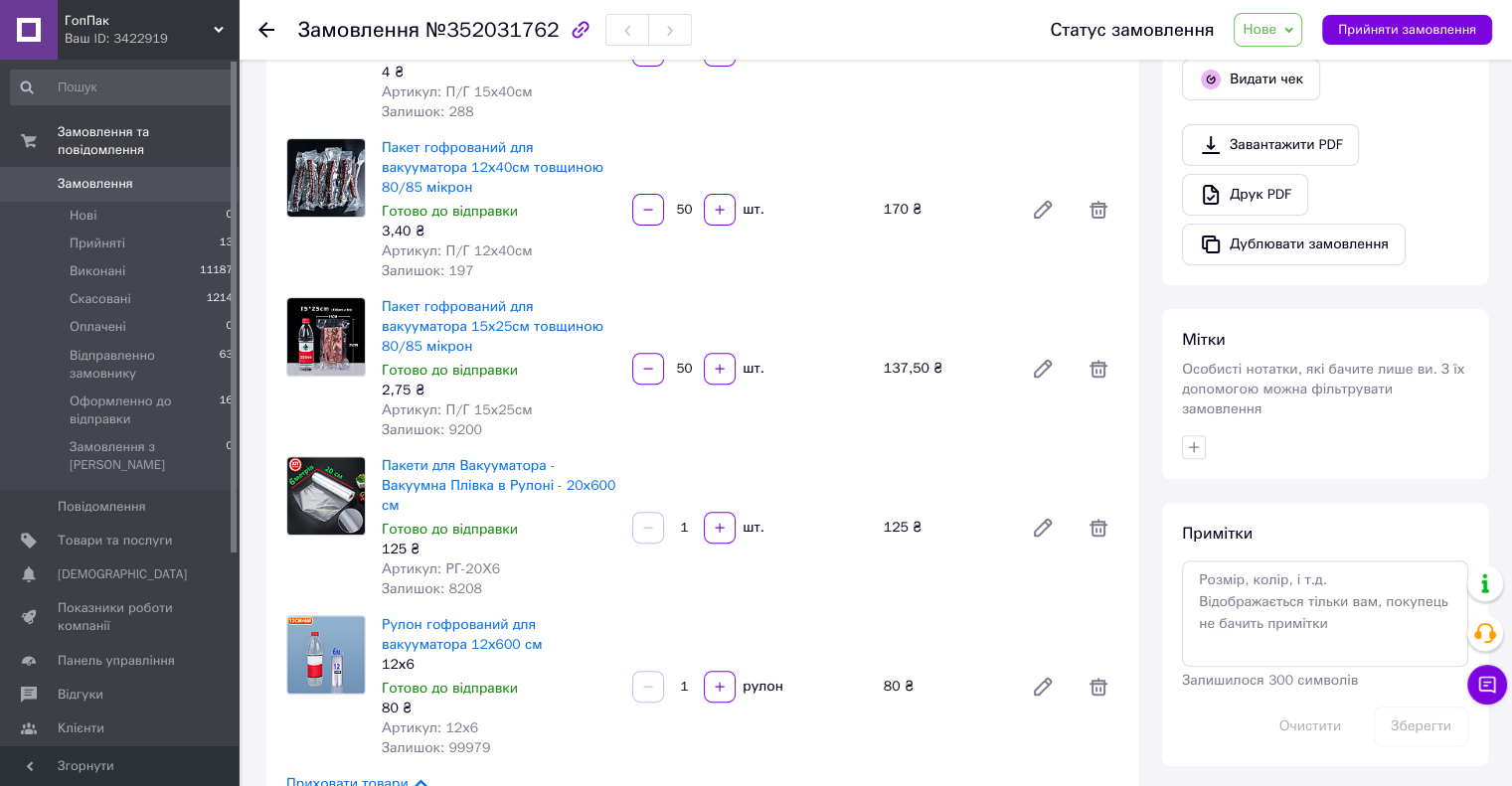 type on "50" 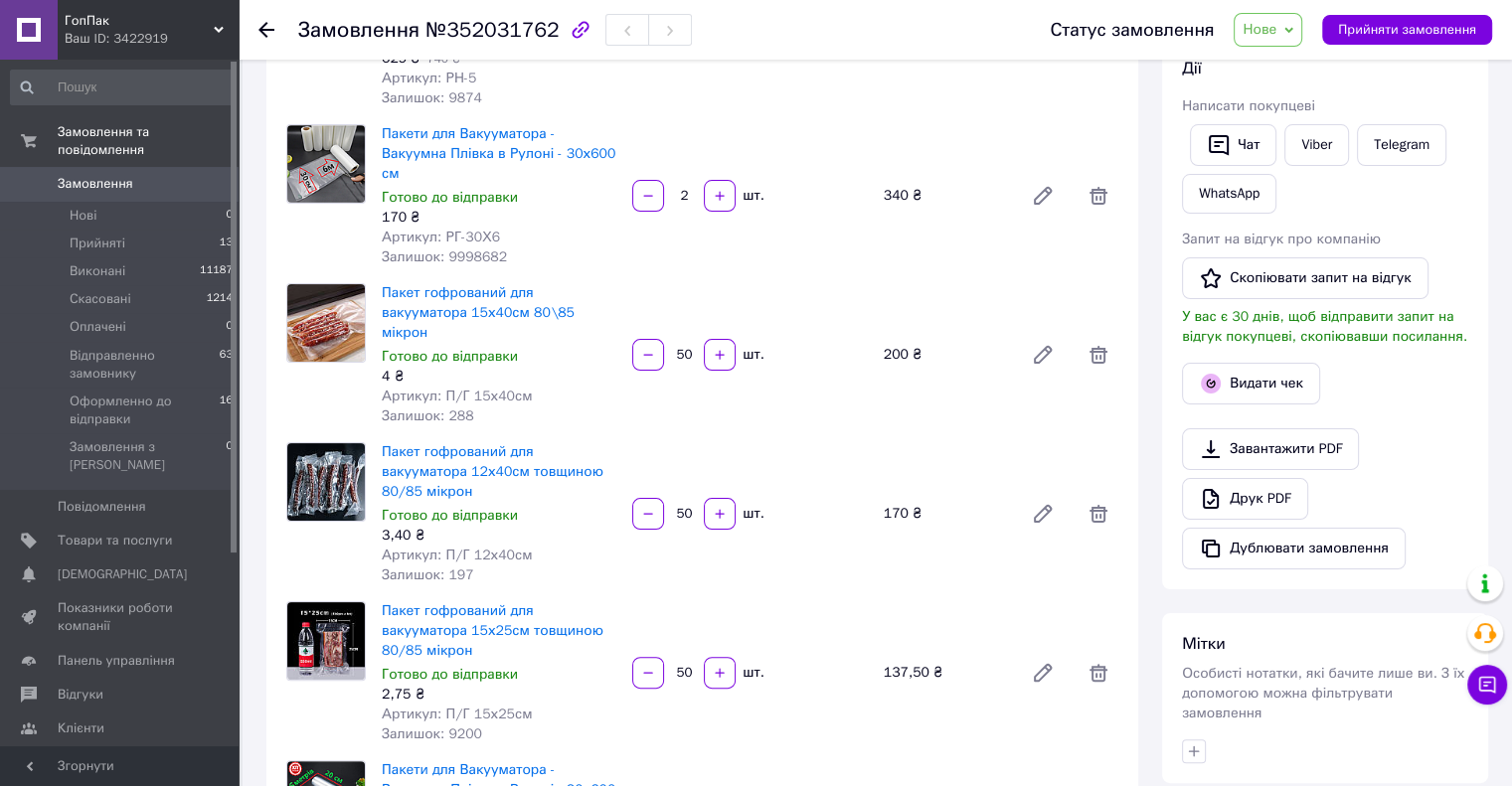scroll, scrollTop: 596, scrollLeft: 0, axis: vertical 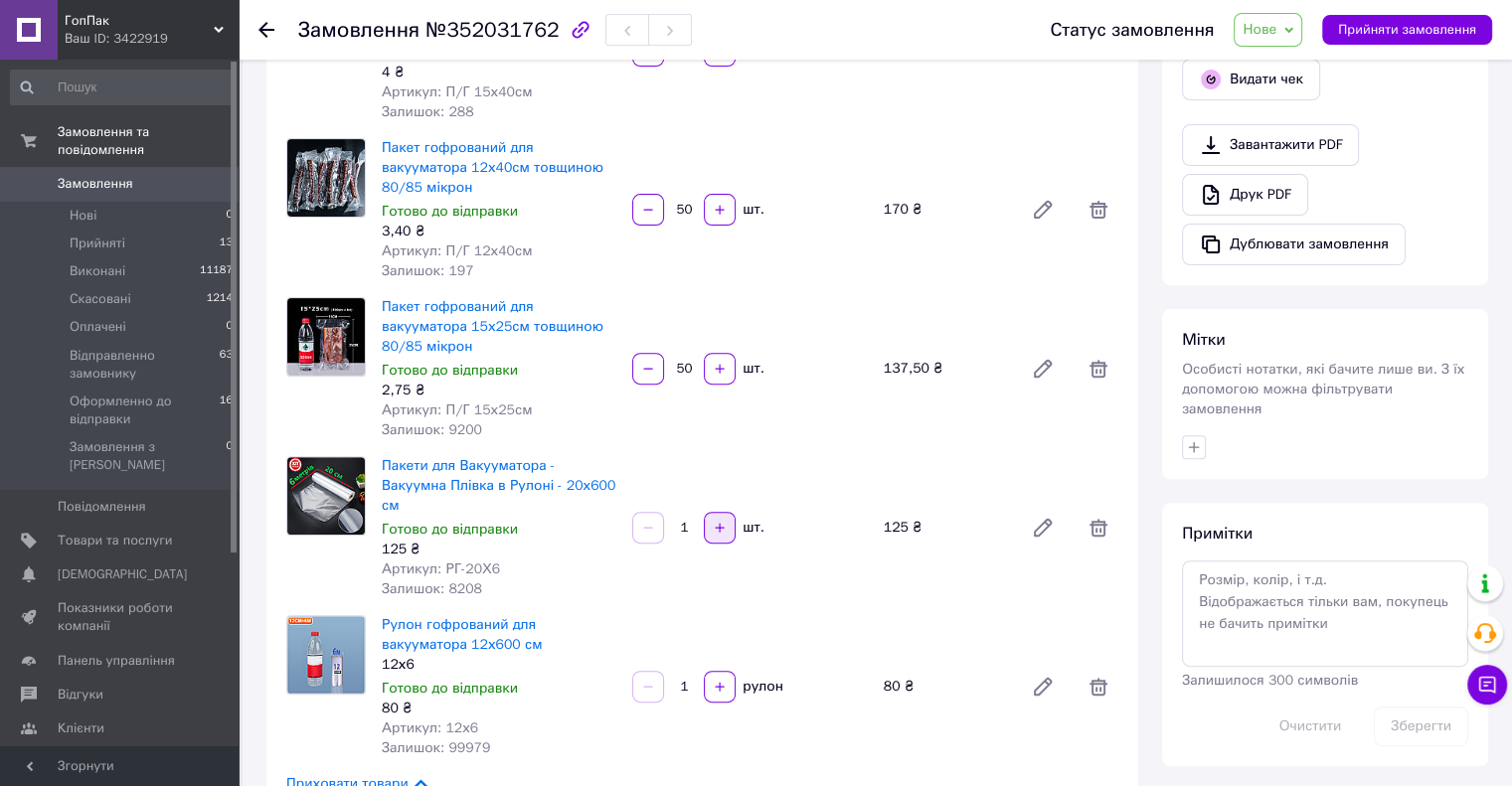 click 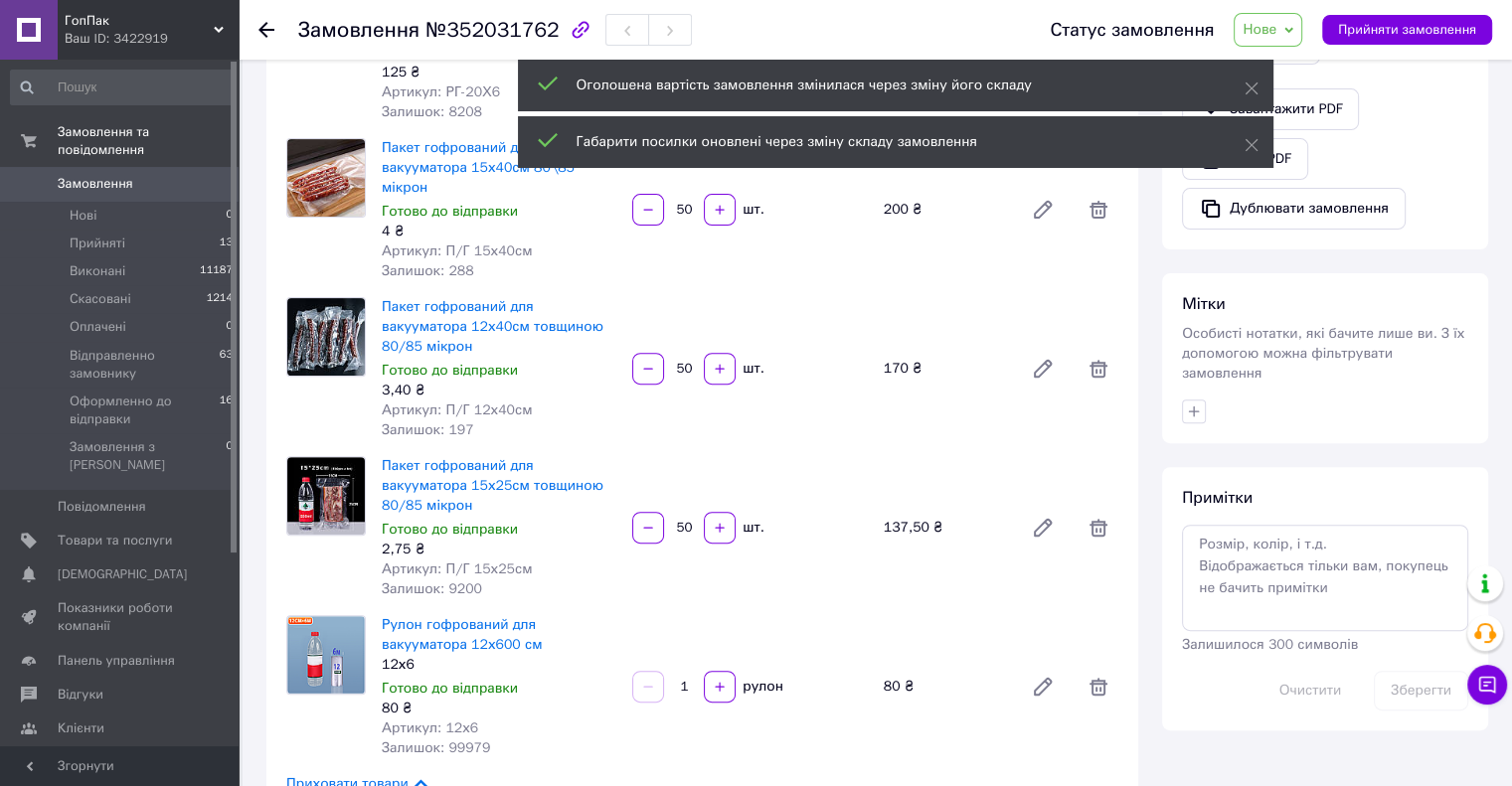 scroll, scrollTop: 179, scrollLeft: 0, axis: vertical 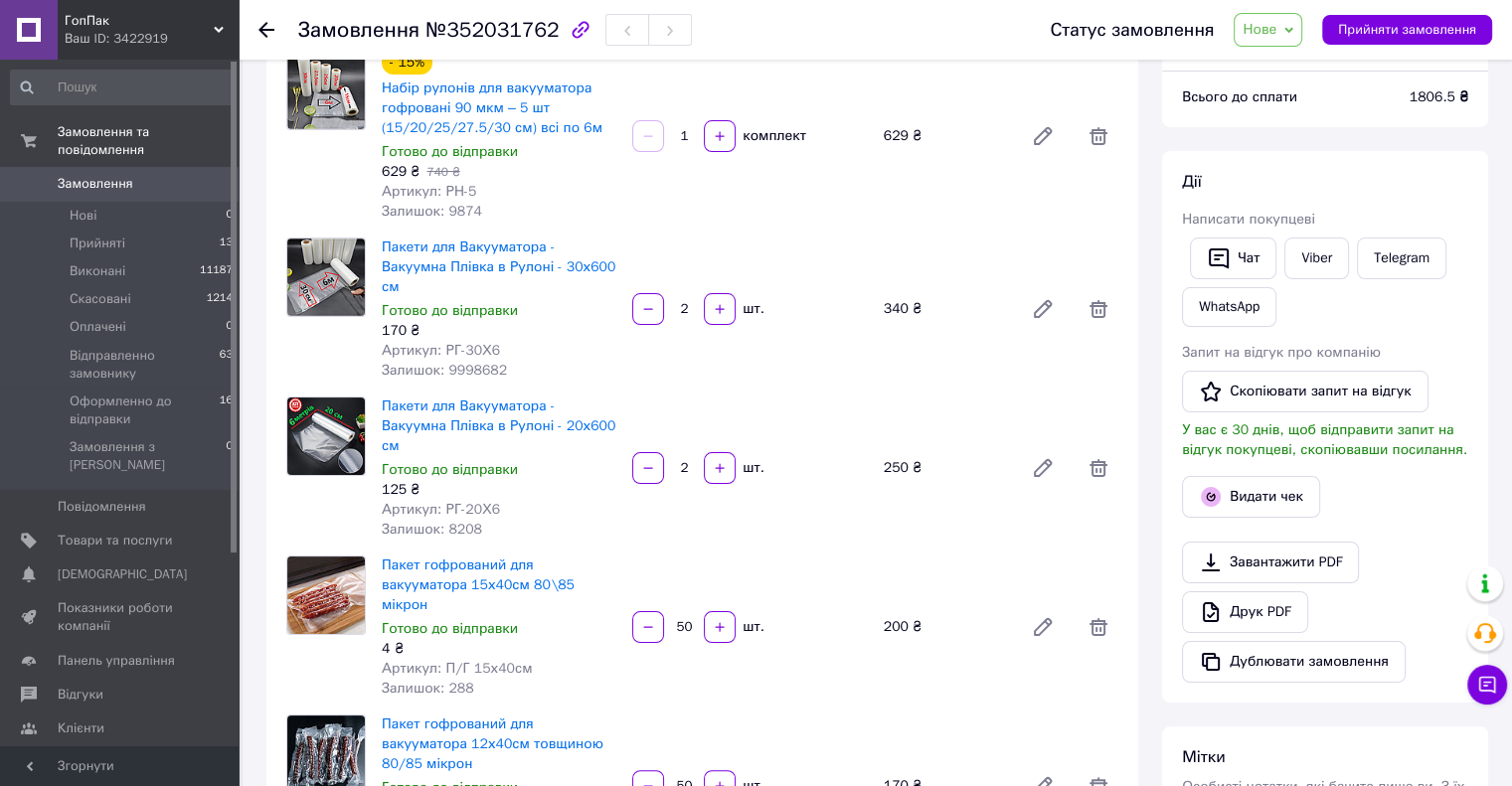 click 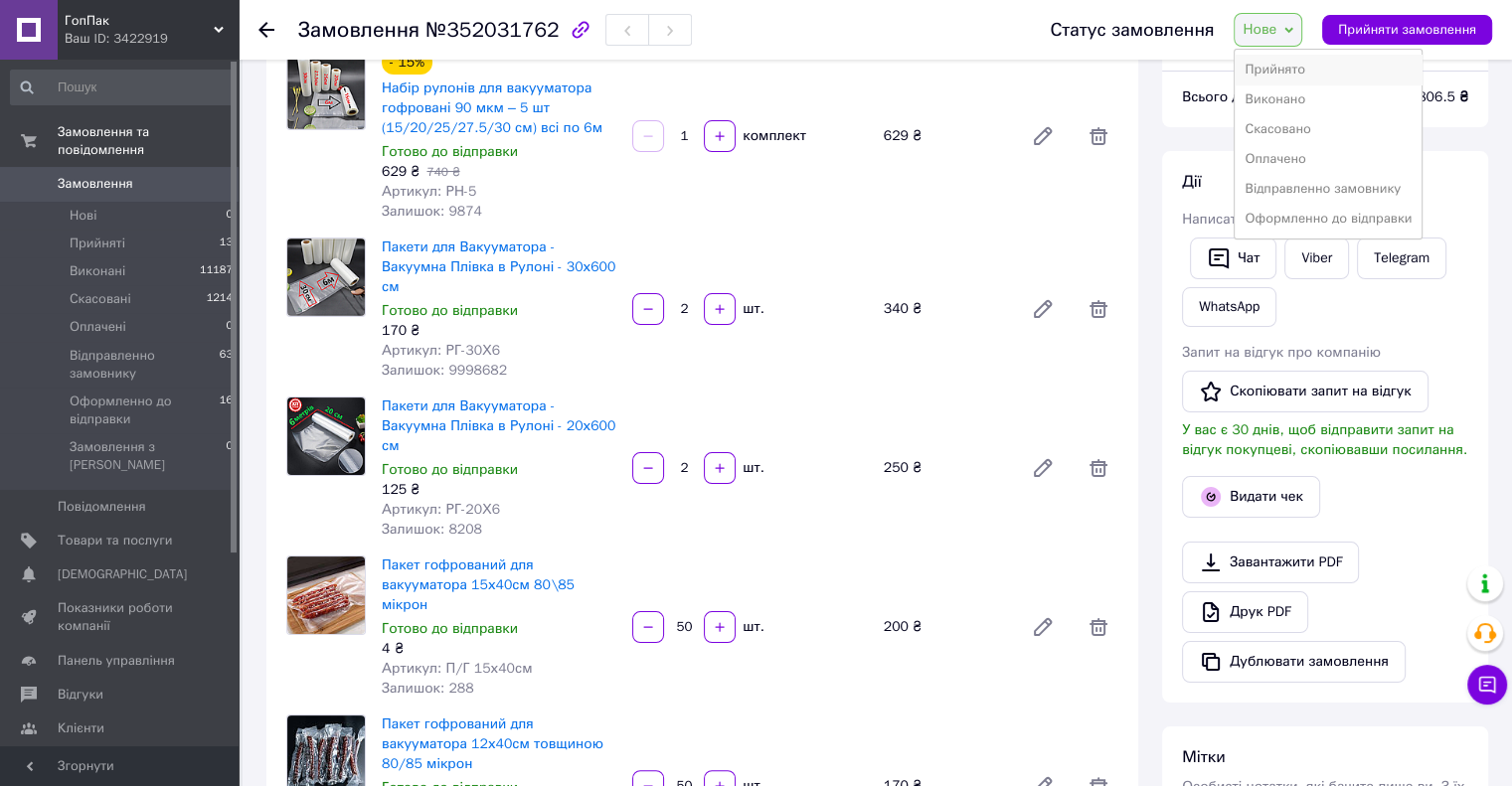 click on "Прийнято" at bounding box center (1328, 70) 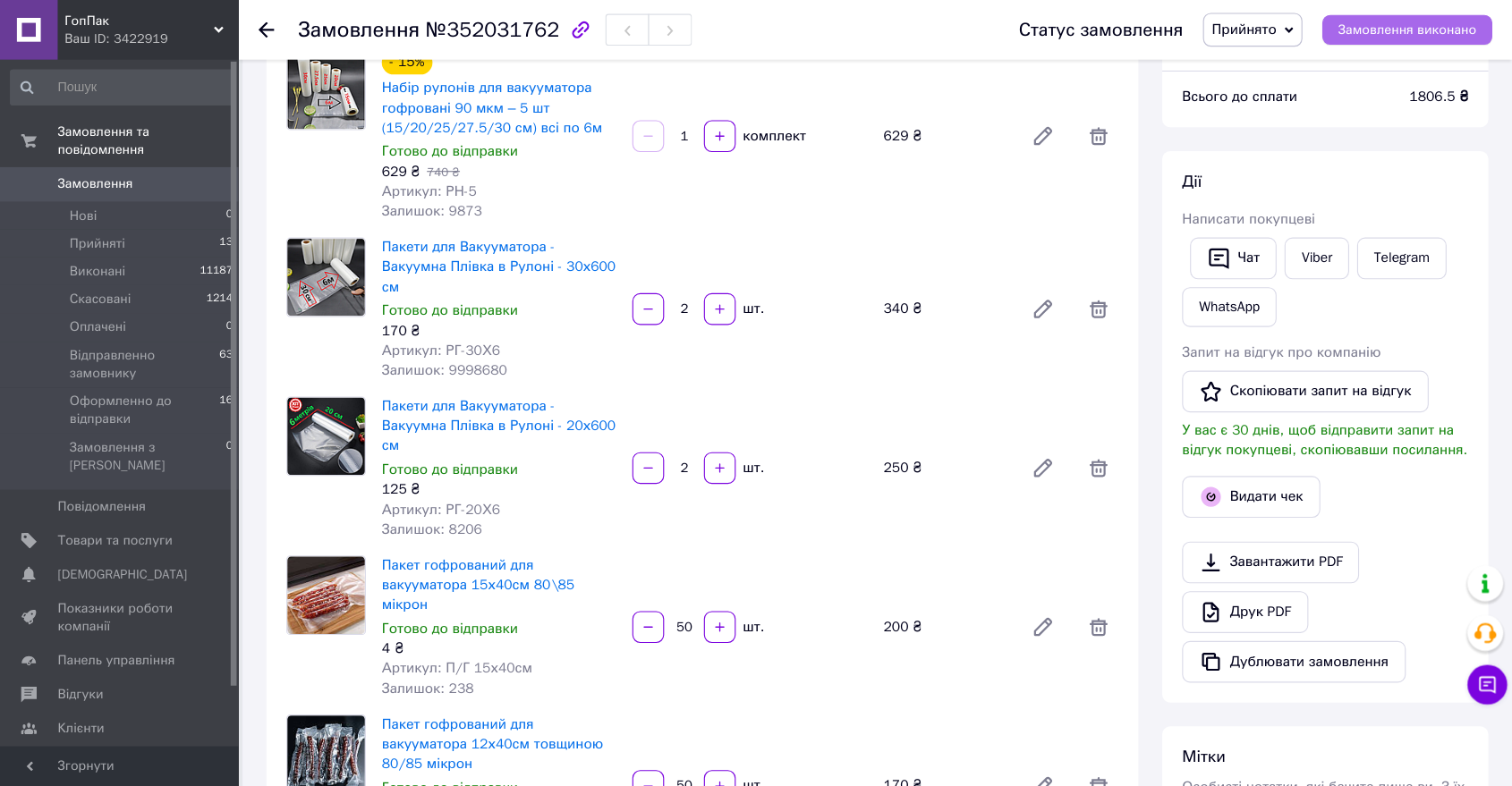 scroll, scrollTop: 161, scrollLeft: 0, axis: vertical 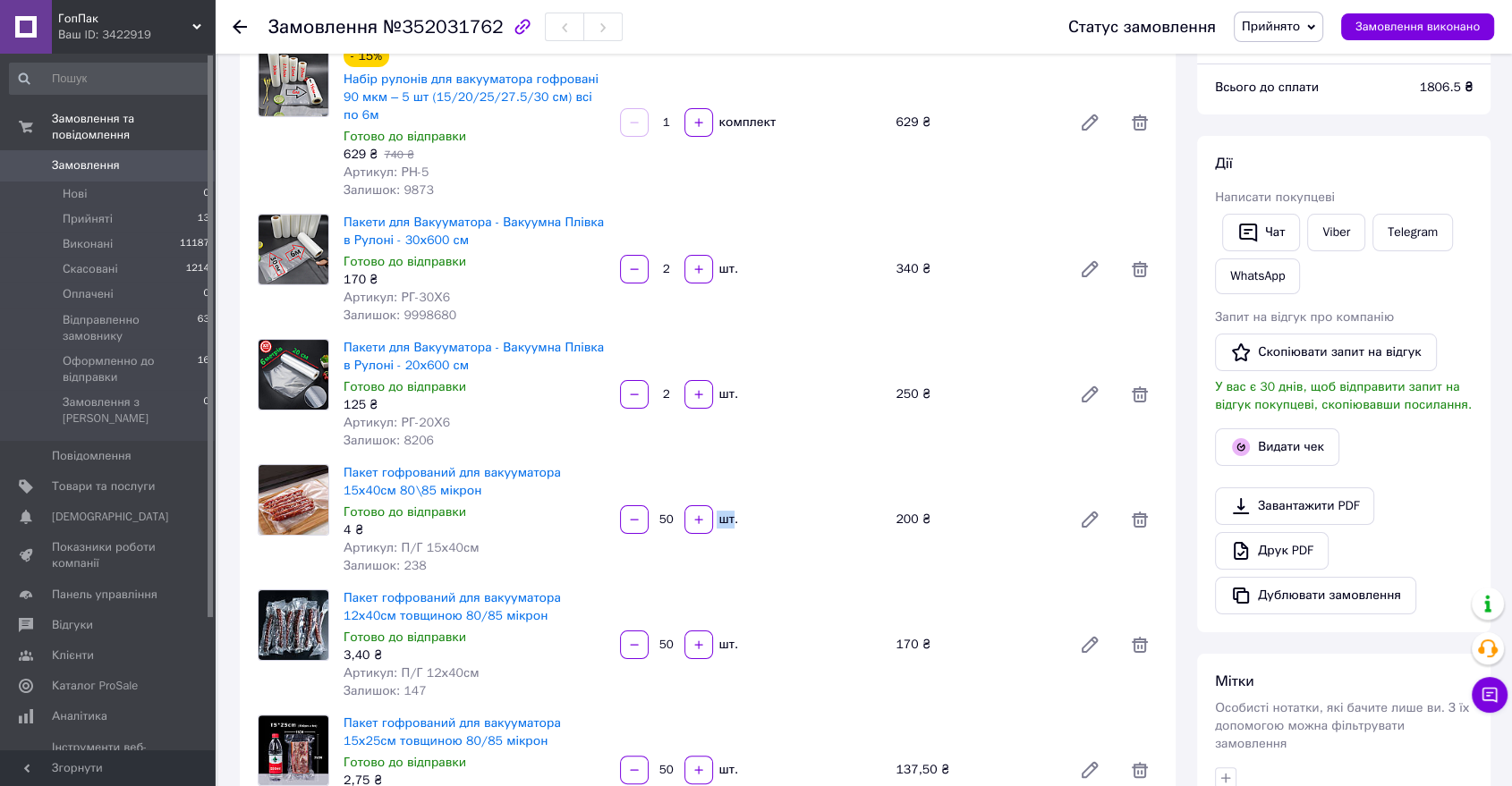 drag, startPoint x: 1313, startPoint y: 36, endPoint x: 733, endPoint y: 548, distance: 773.656 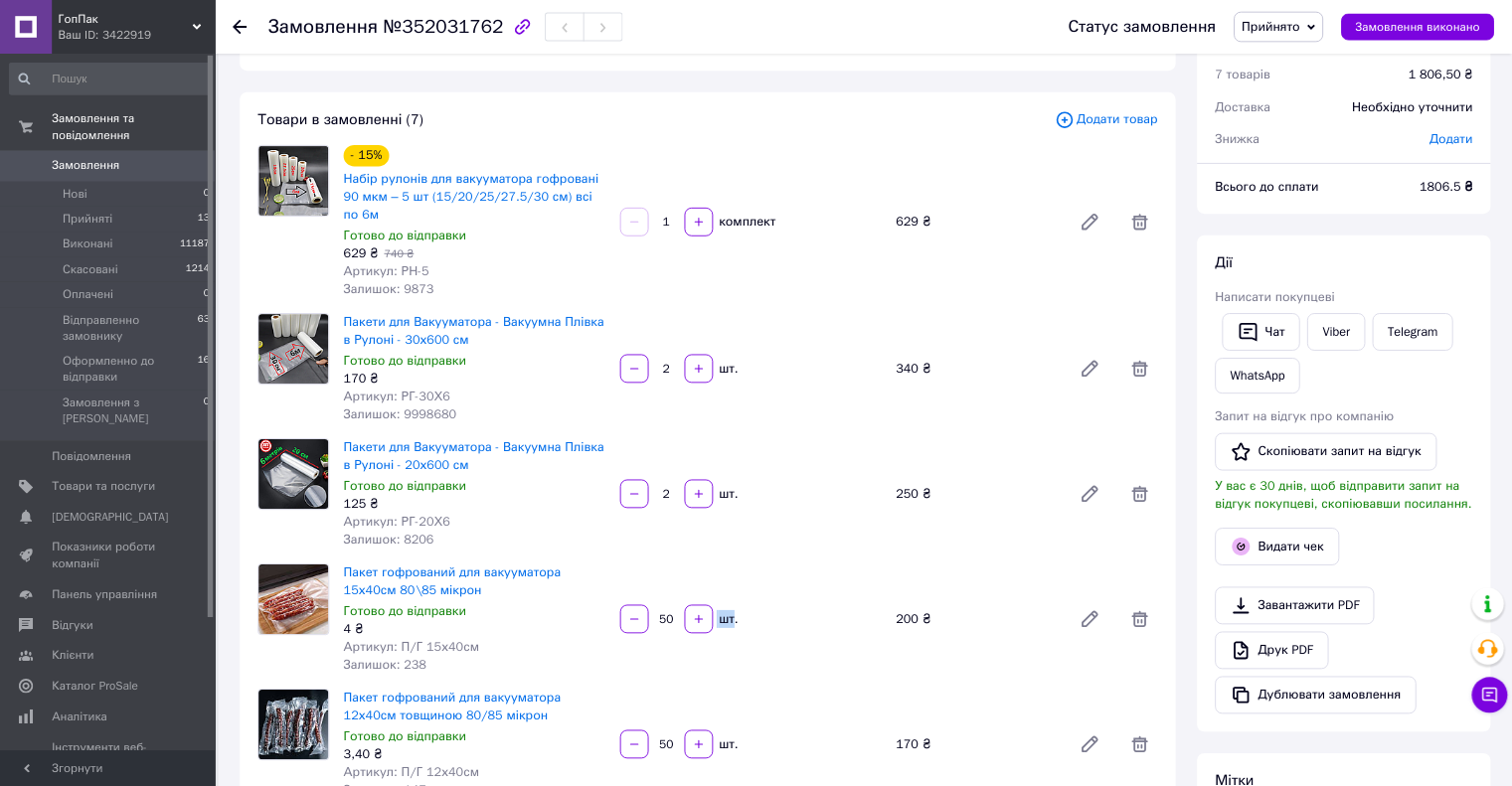 scroll, scrollTop: 69, scrollLeft: 0, axis: vertical 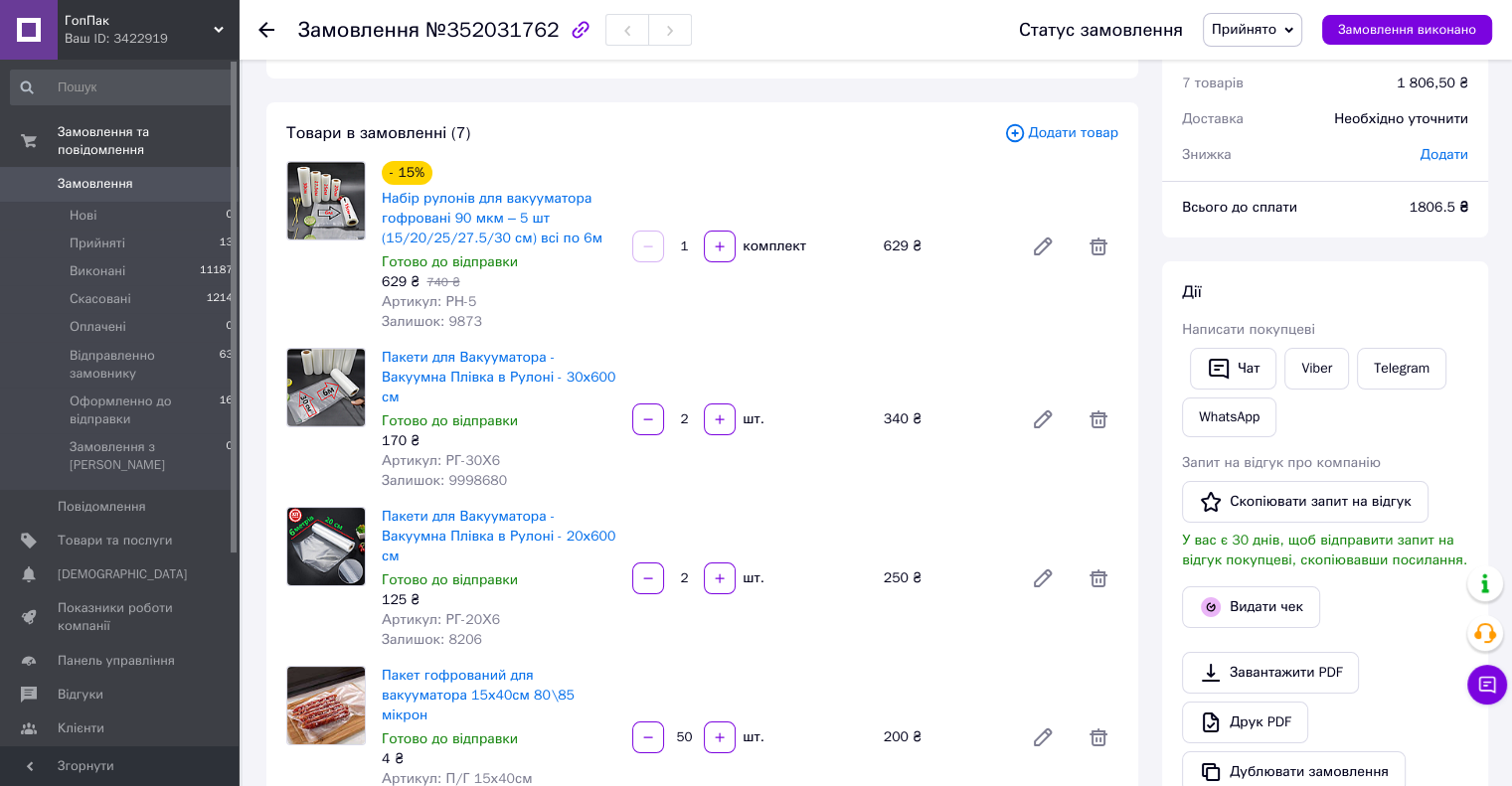 drag, startPoint x: 1454, startPoint y: 2, endPoint x: 1049, endPoint y: 312, distance: 510.02451 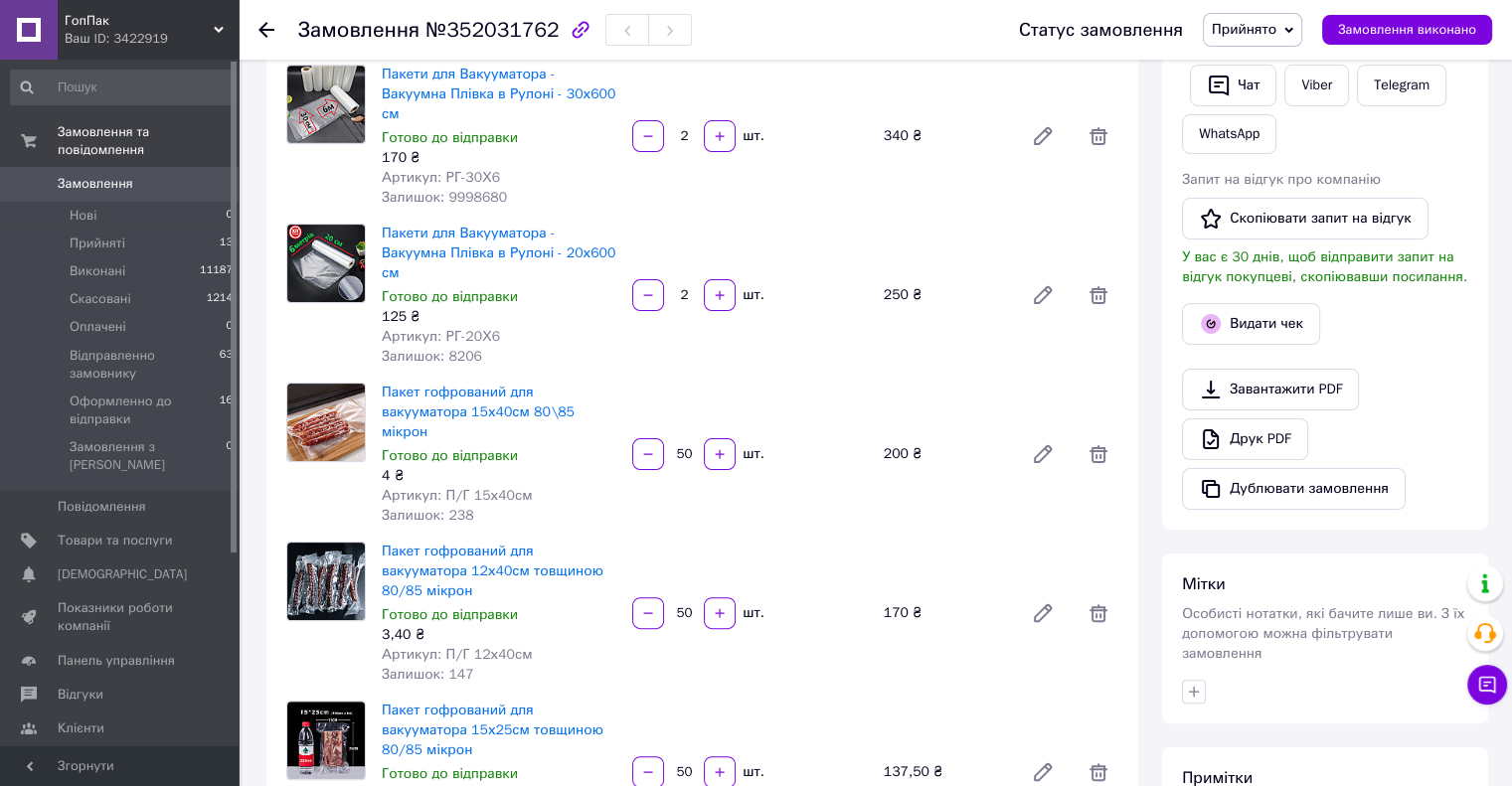 scroll, scrollTop: 267, scrollLeft: 0, axis: vertical 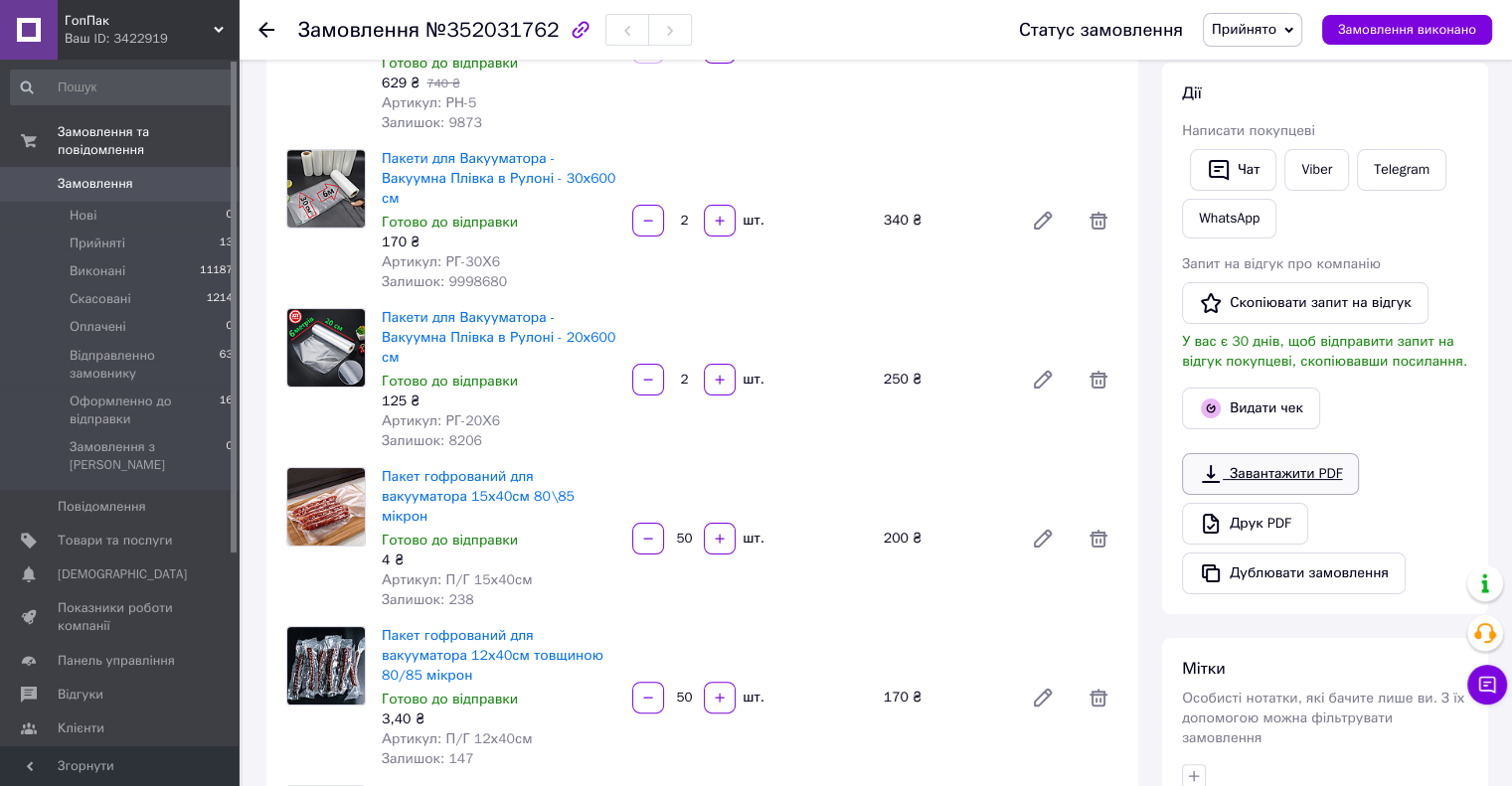 click on "Завантажити PDF" at bounding box center [1270, 474] 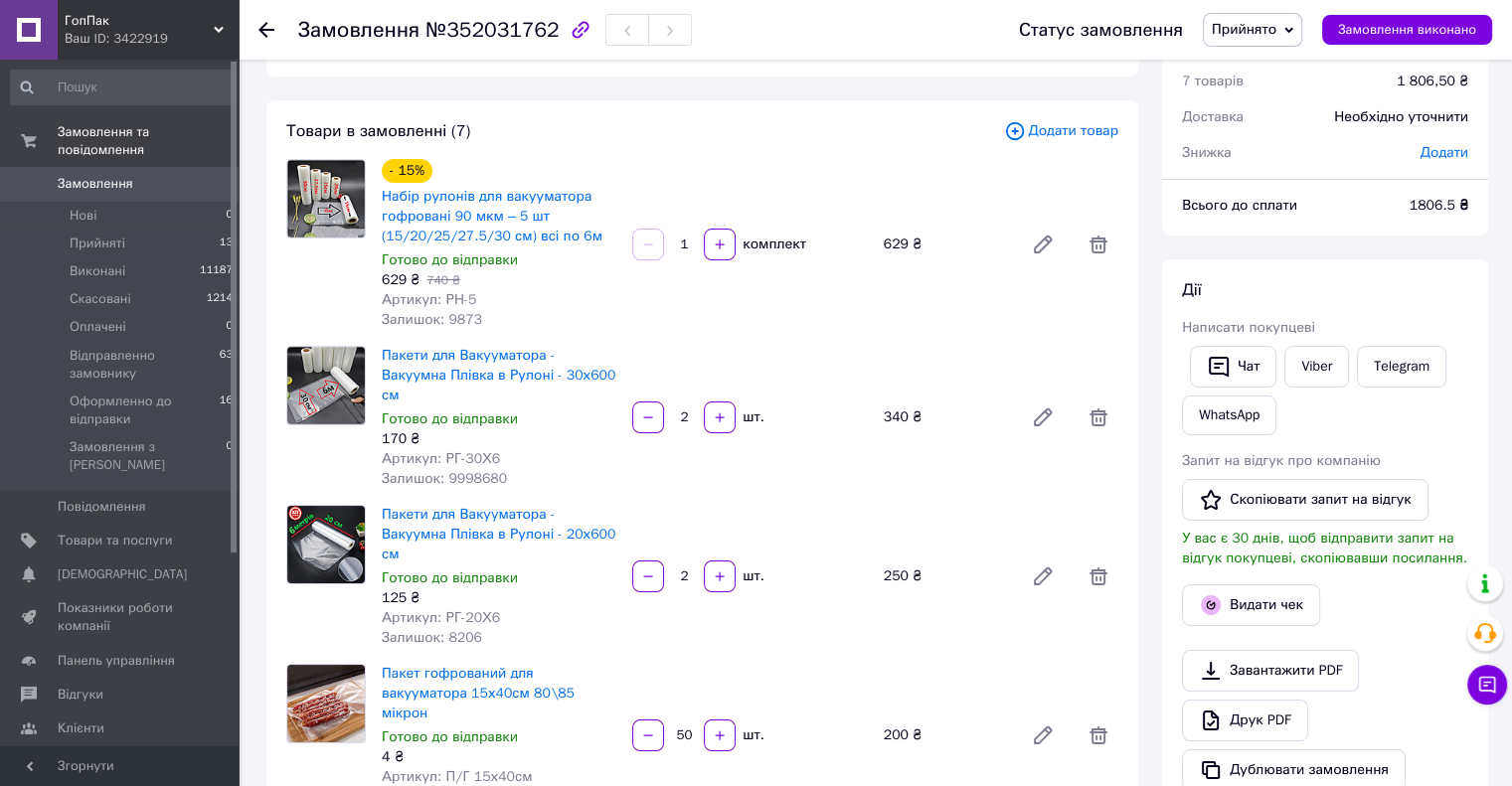 scroll, scrollTop: 69, scrollLeft: 0, axis: vertical 